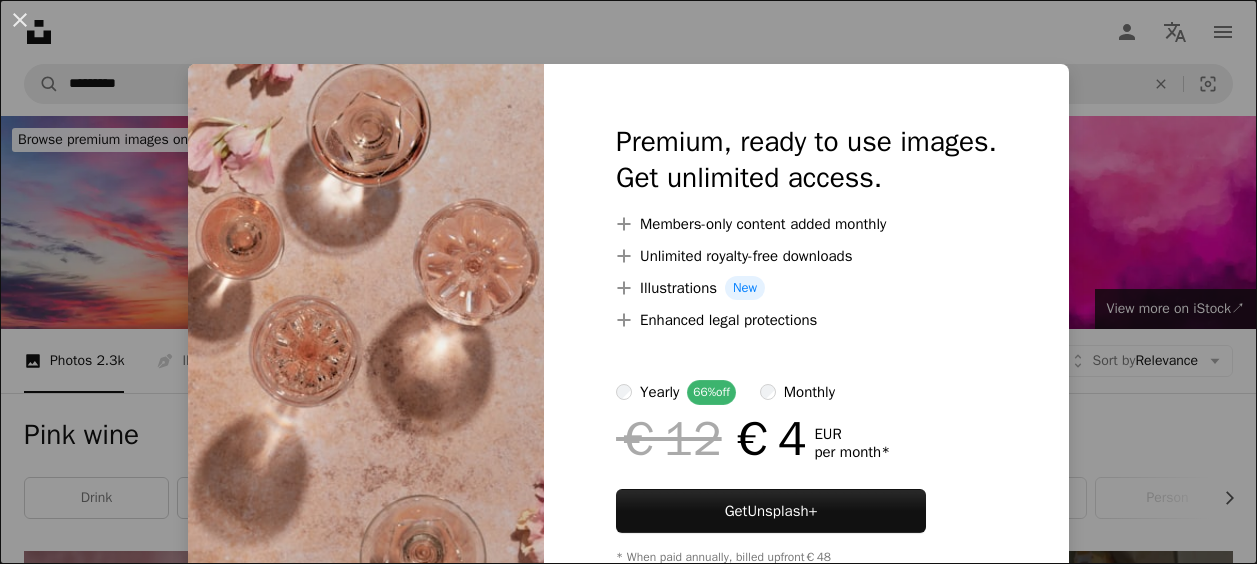 scroll, scrollTop: 8676, scrollLeft: 0, axis: vertical 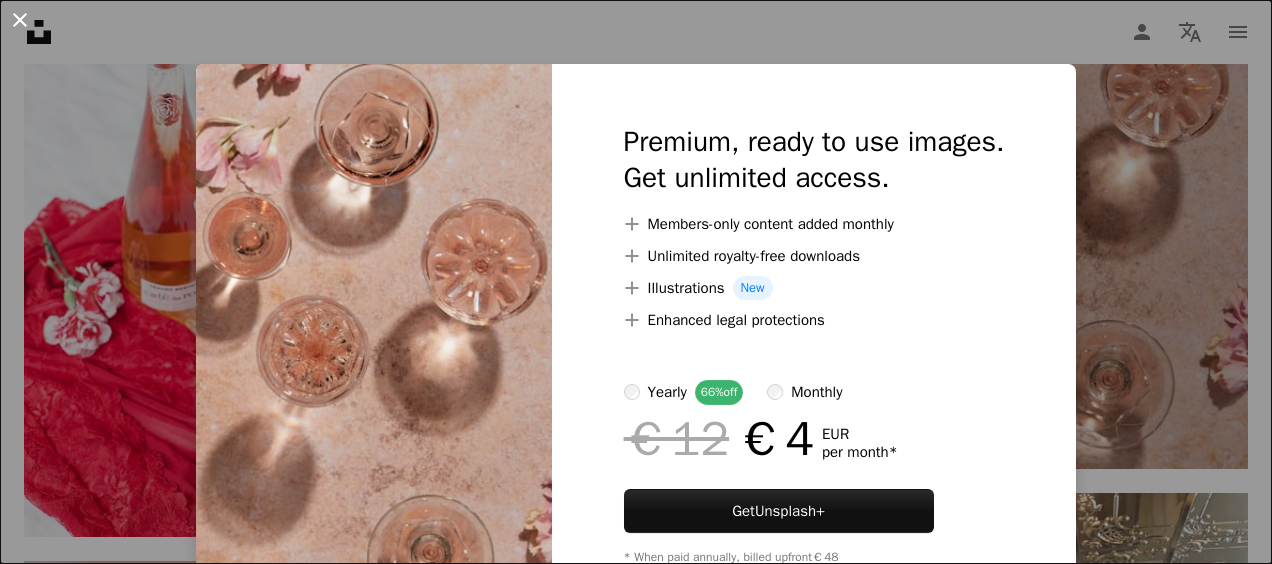 click on "An X shape" at bounding box center [20, 20] 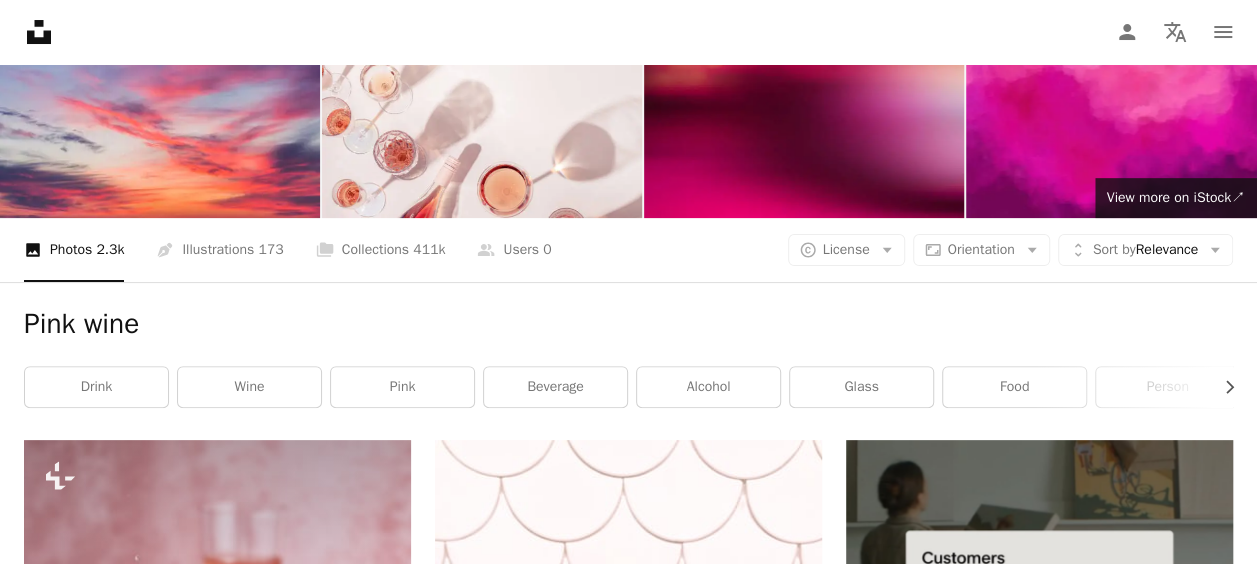 scroll, scrollTop: 116, scrollLeft: 0, axis: vertical 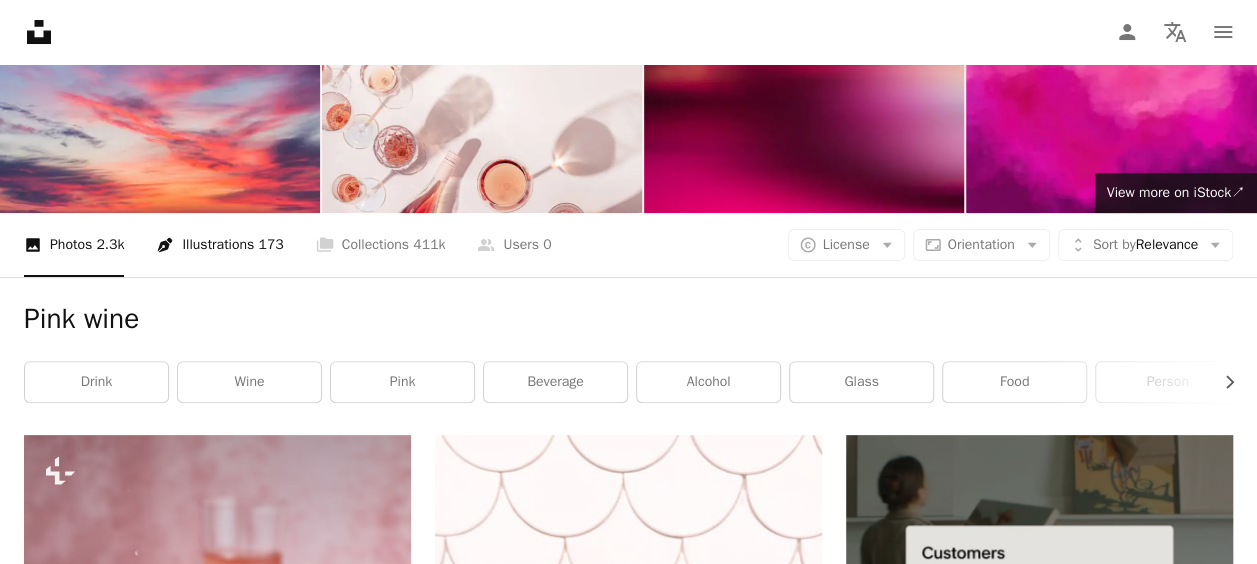 click on "Pen Tool Illustrations   173" at bounding box center [219, 245] 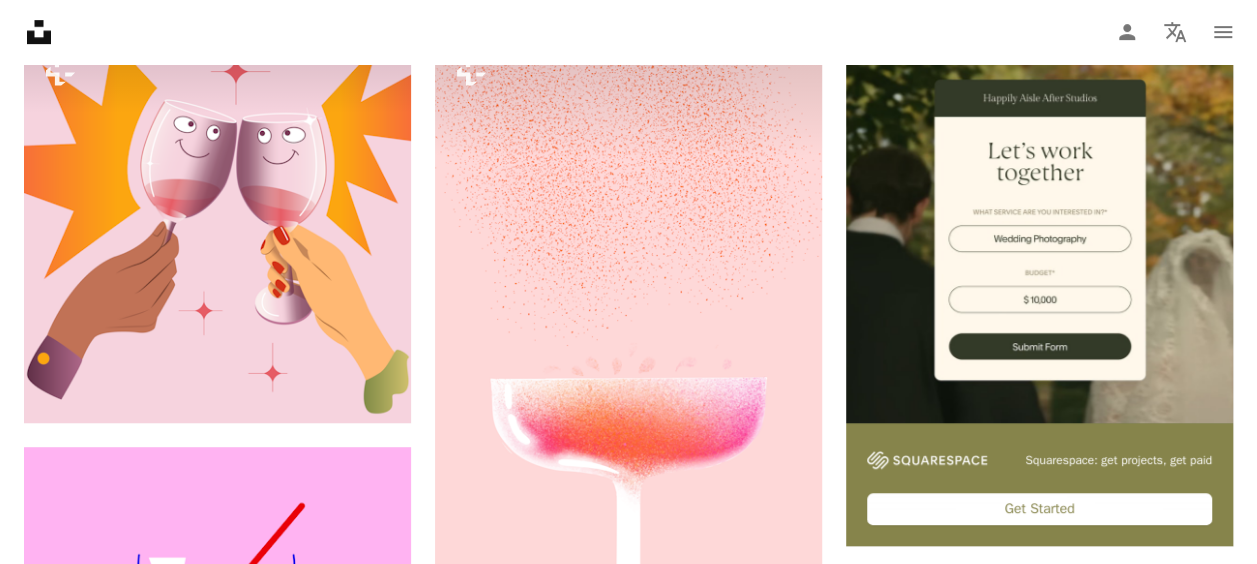 scroll, scrollTop: 0, scrollLeft: 0, axis: both 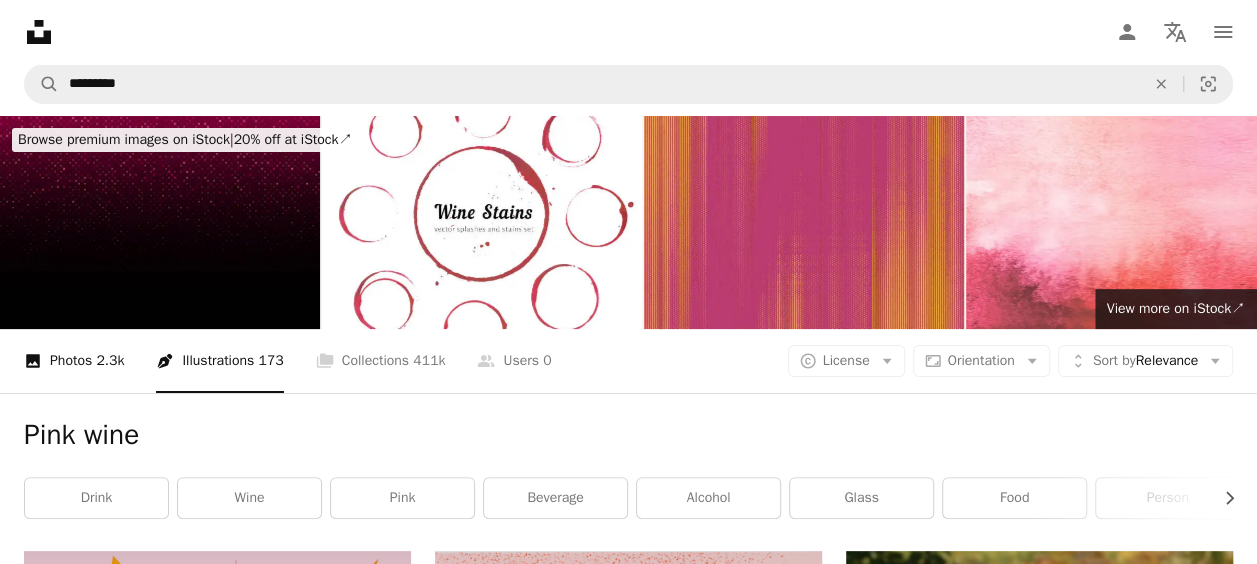 click on "A photo Photos   2.3k" at bounding box center [74, 361] 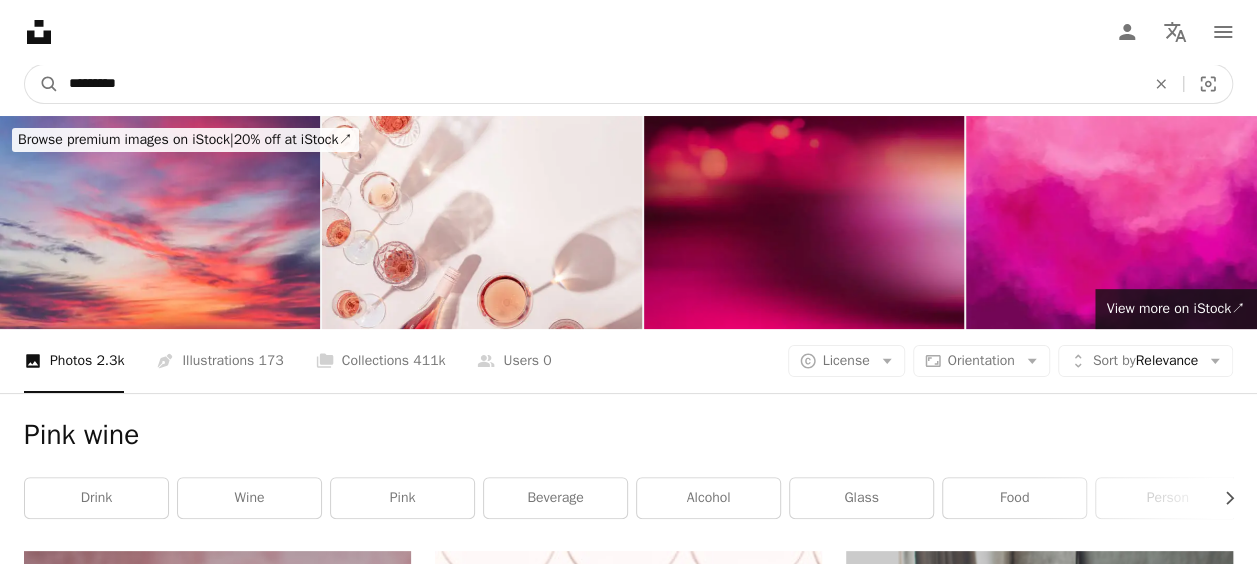 click on "*********" at bounding box center (599, 84) 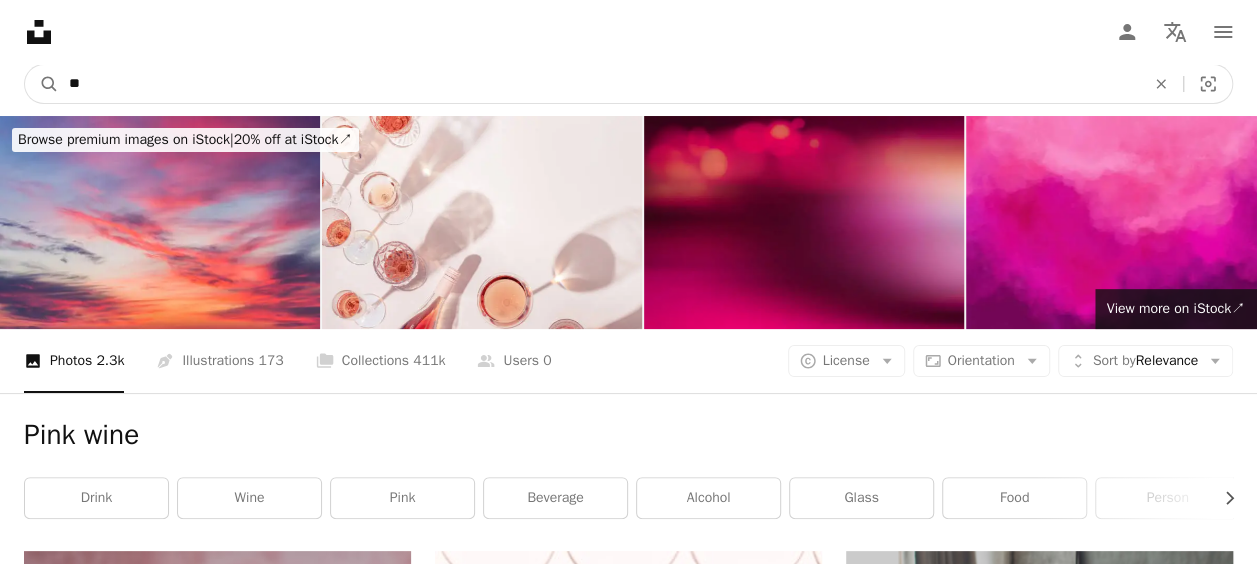type on "*" 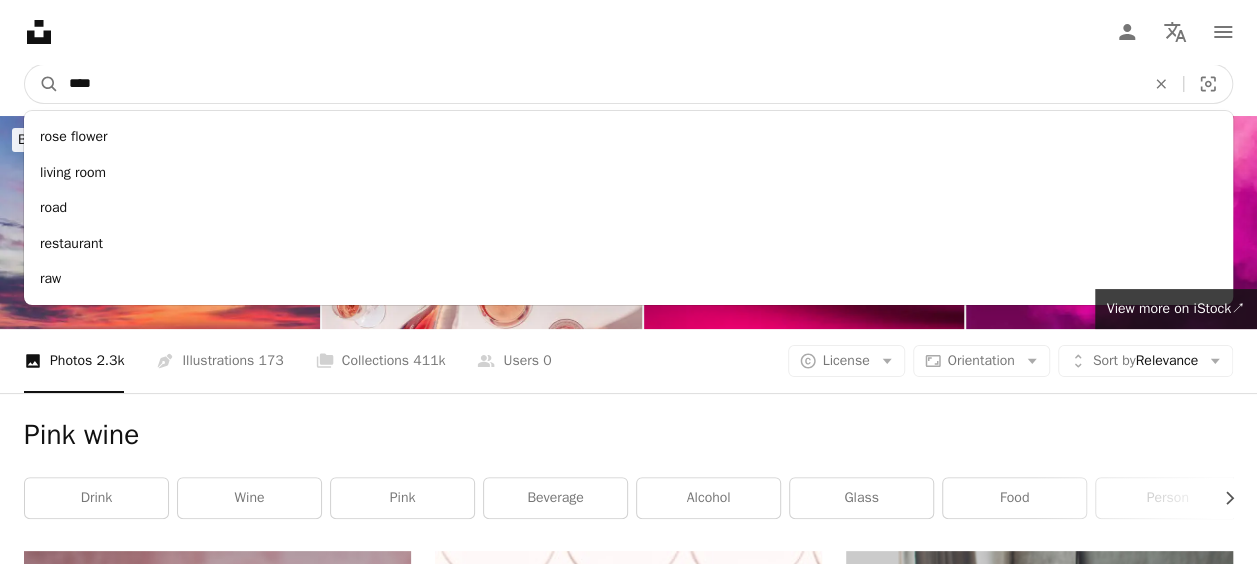 type on "****" 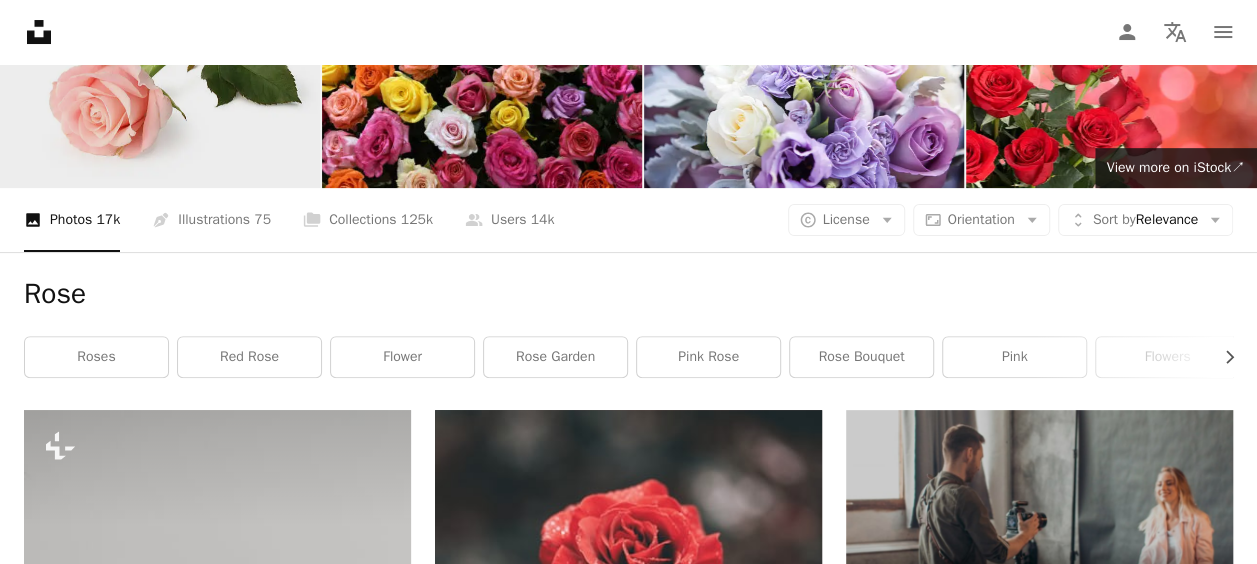 scroll, scrollTop: 0, scrollLeft: 0, axis: both 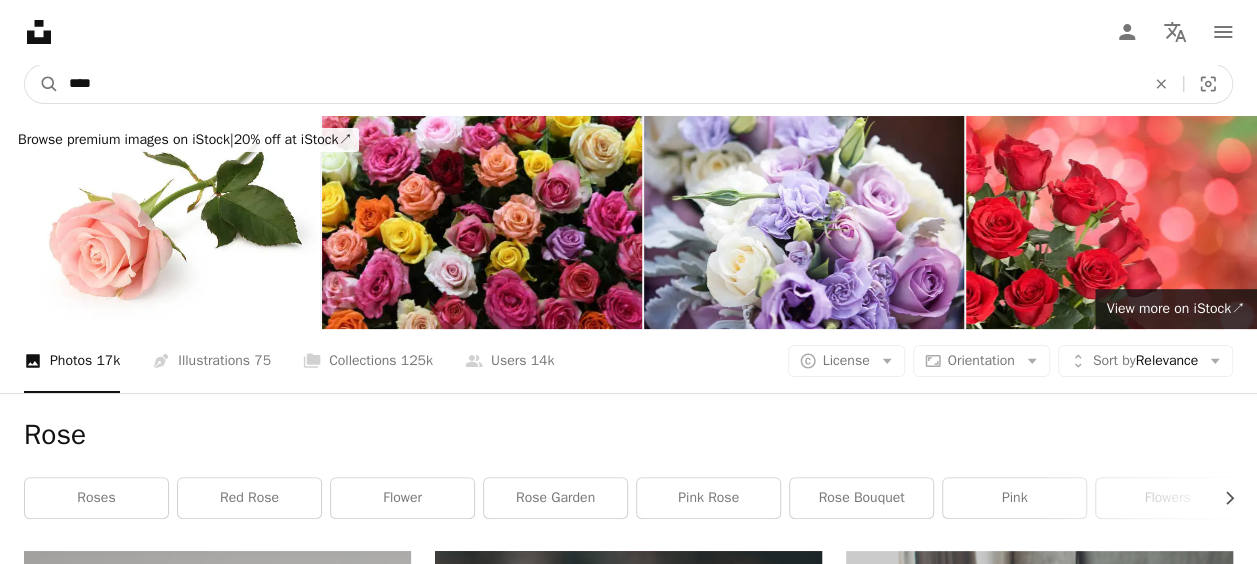 click on "****" at bounding box center (599, 84) 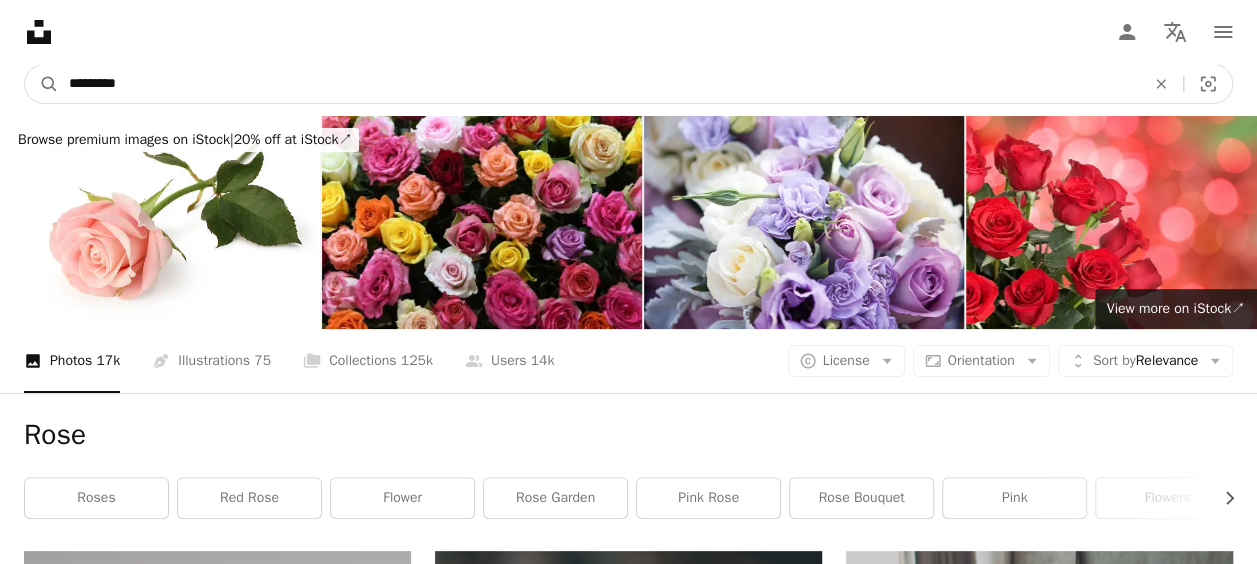 type on "*********" 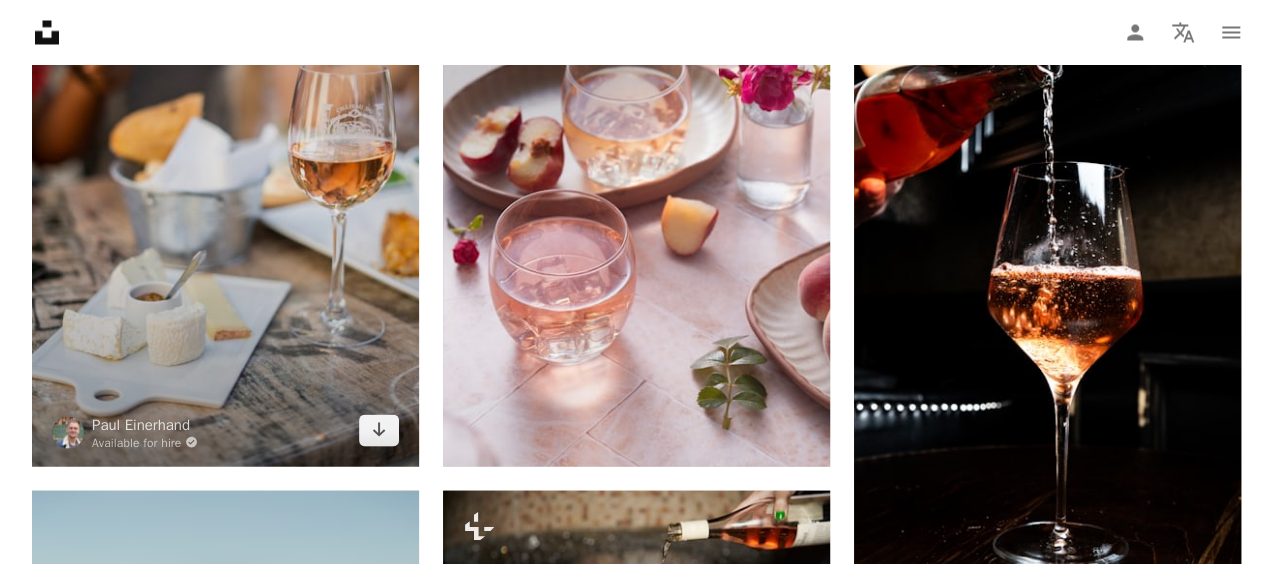 scroll, scrollTop: 1871, scrollLeft: 0, axis: vertical 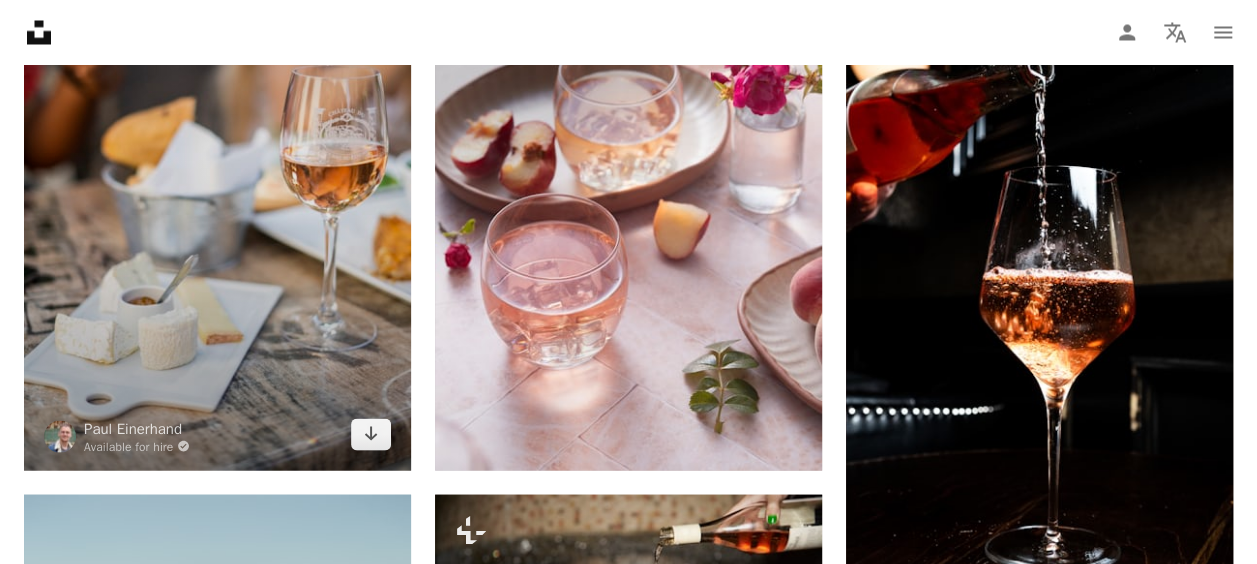 click at bounding box center (217, 179) 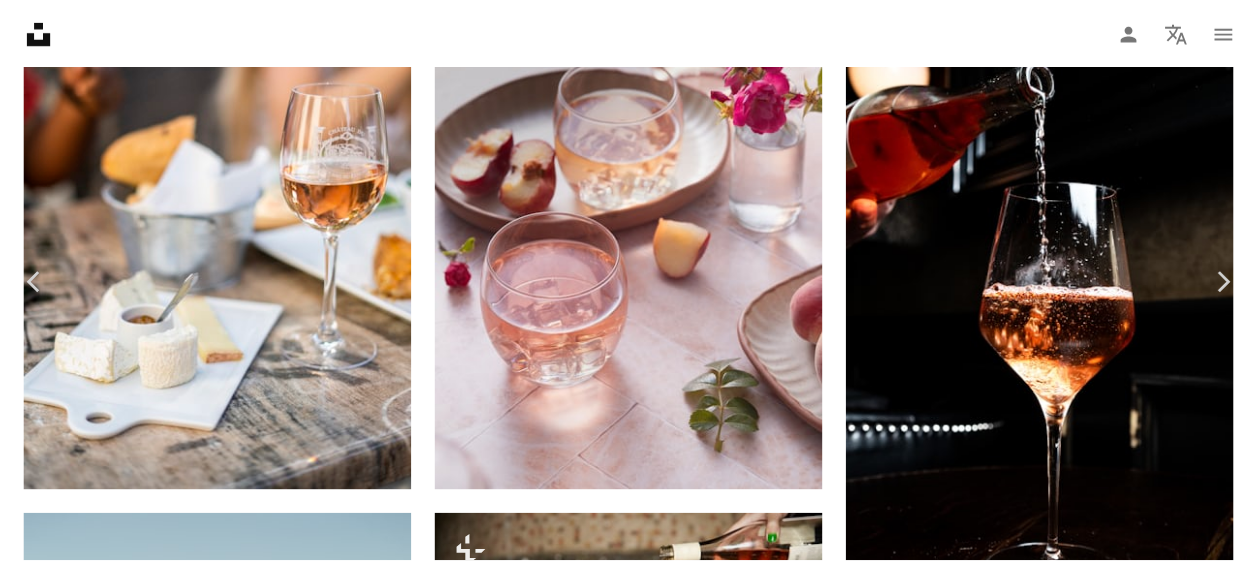 scroll, scrollTop: 6637, scrollLeft: 0, axis: vertical 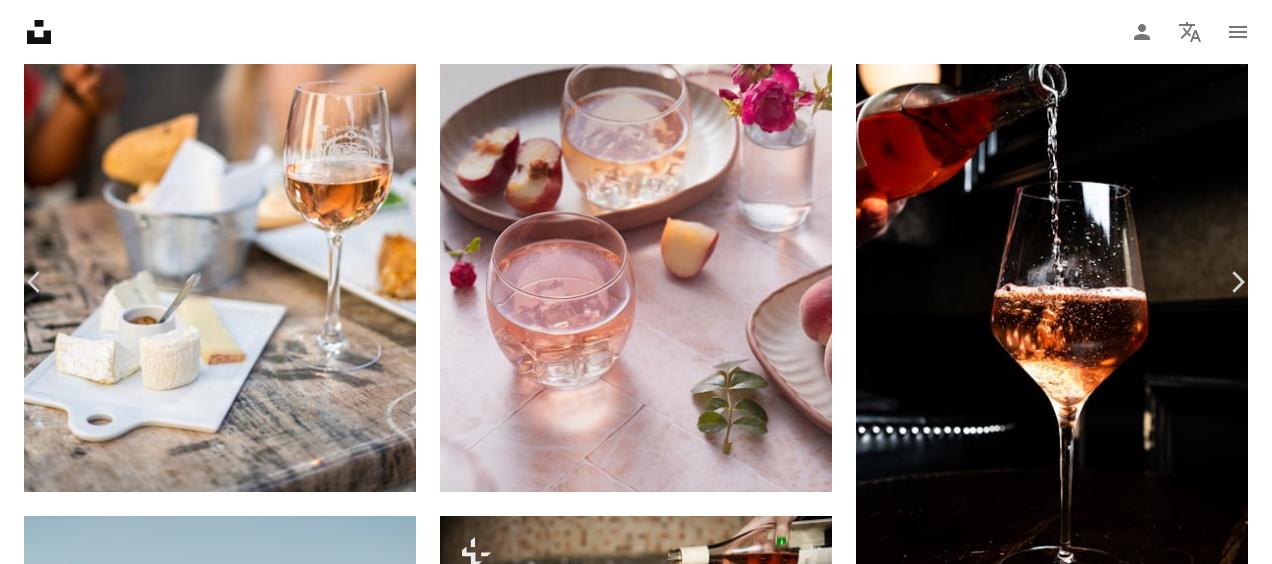 click on "An X shape" at bounding box center (20, 20) 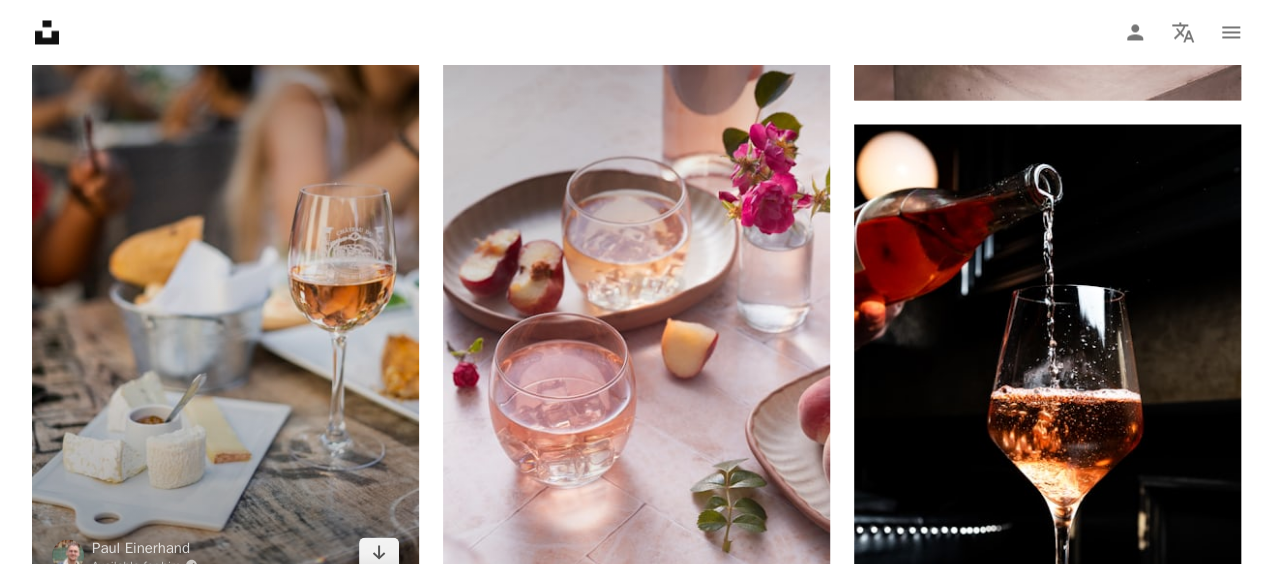 scroll, scrollTop: 1749, scrollLeft: 0, axis: vertical 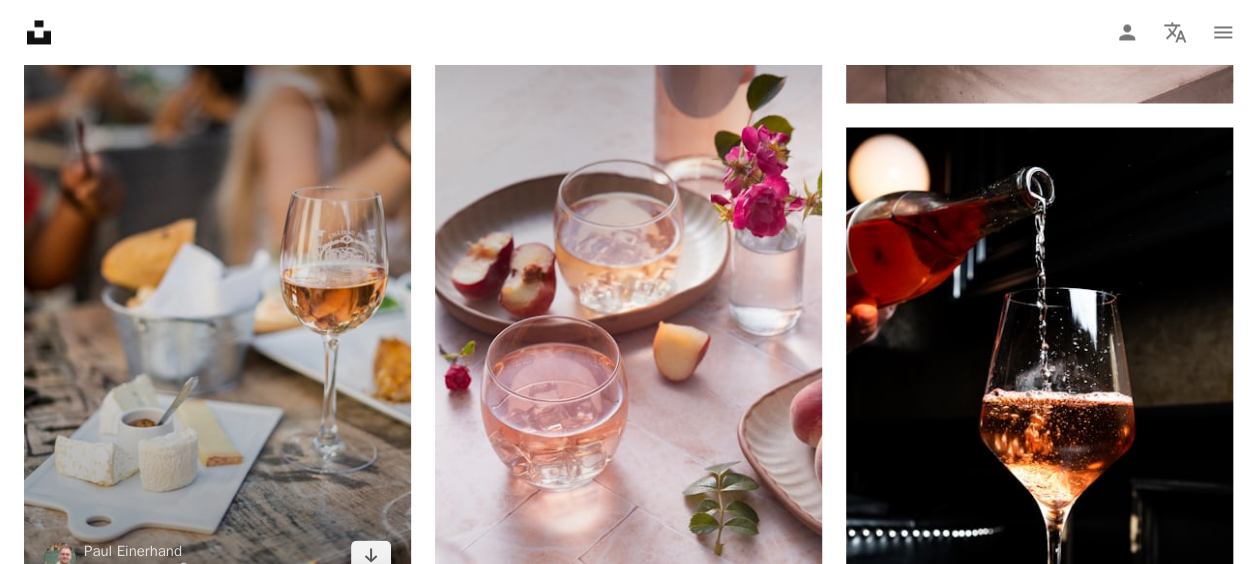 click at bounding box center (217, 301) 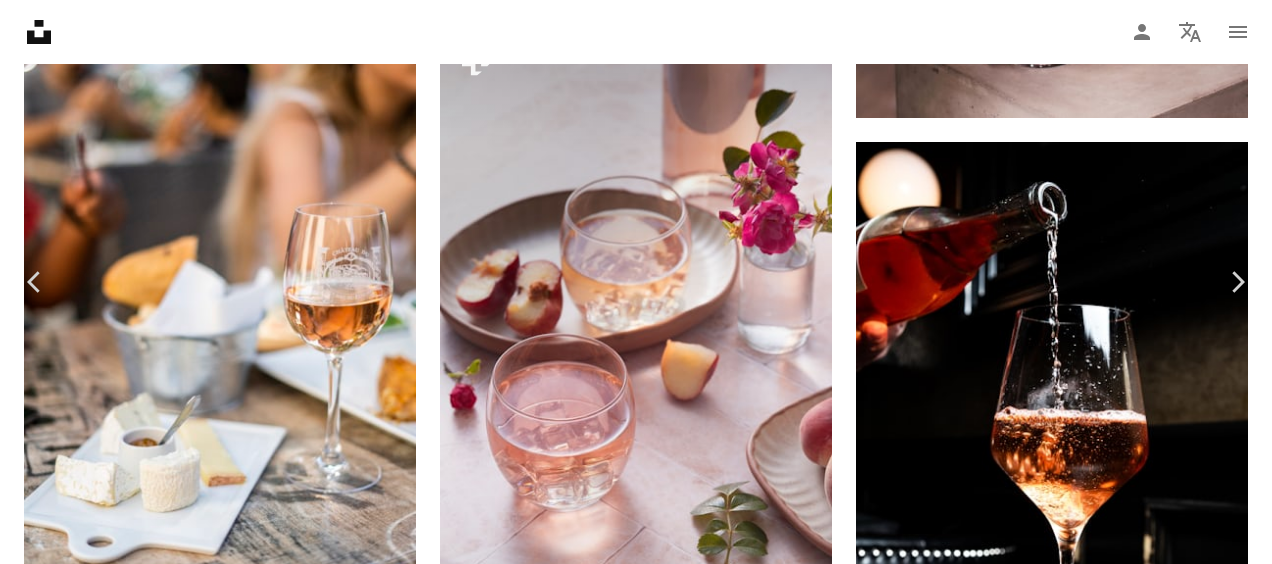 scroll, scrollTop: 984, scrollLeft: 0, axis: vertical 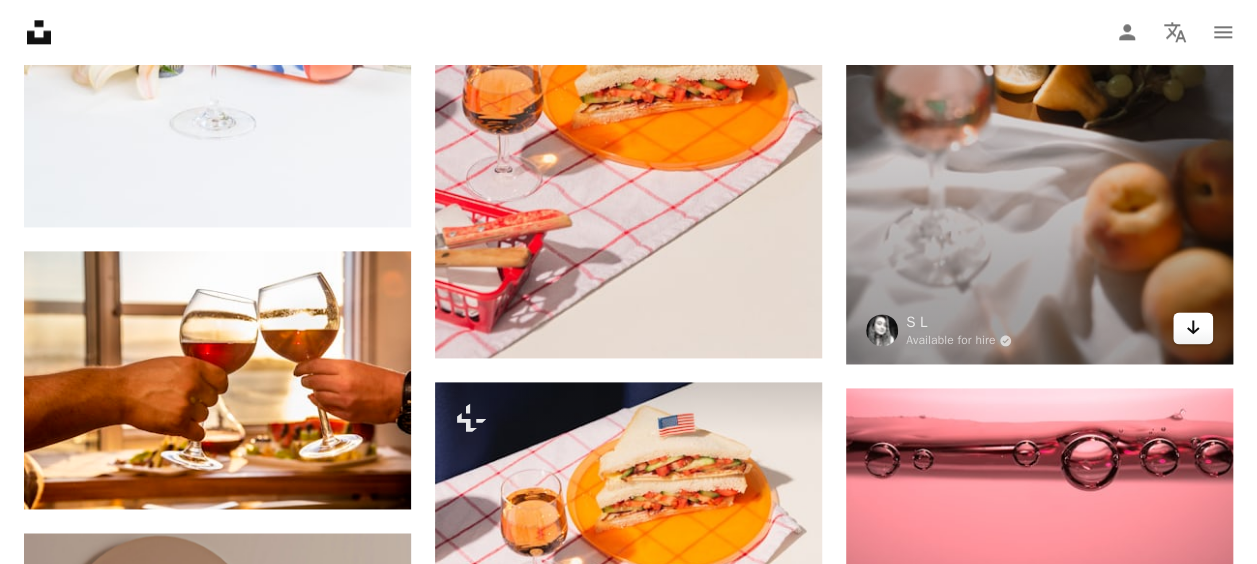 click on "Arrow pointing down" at bounding box center (1193, 328) 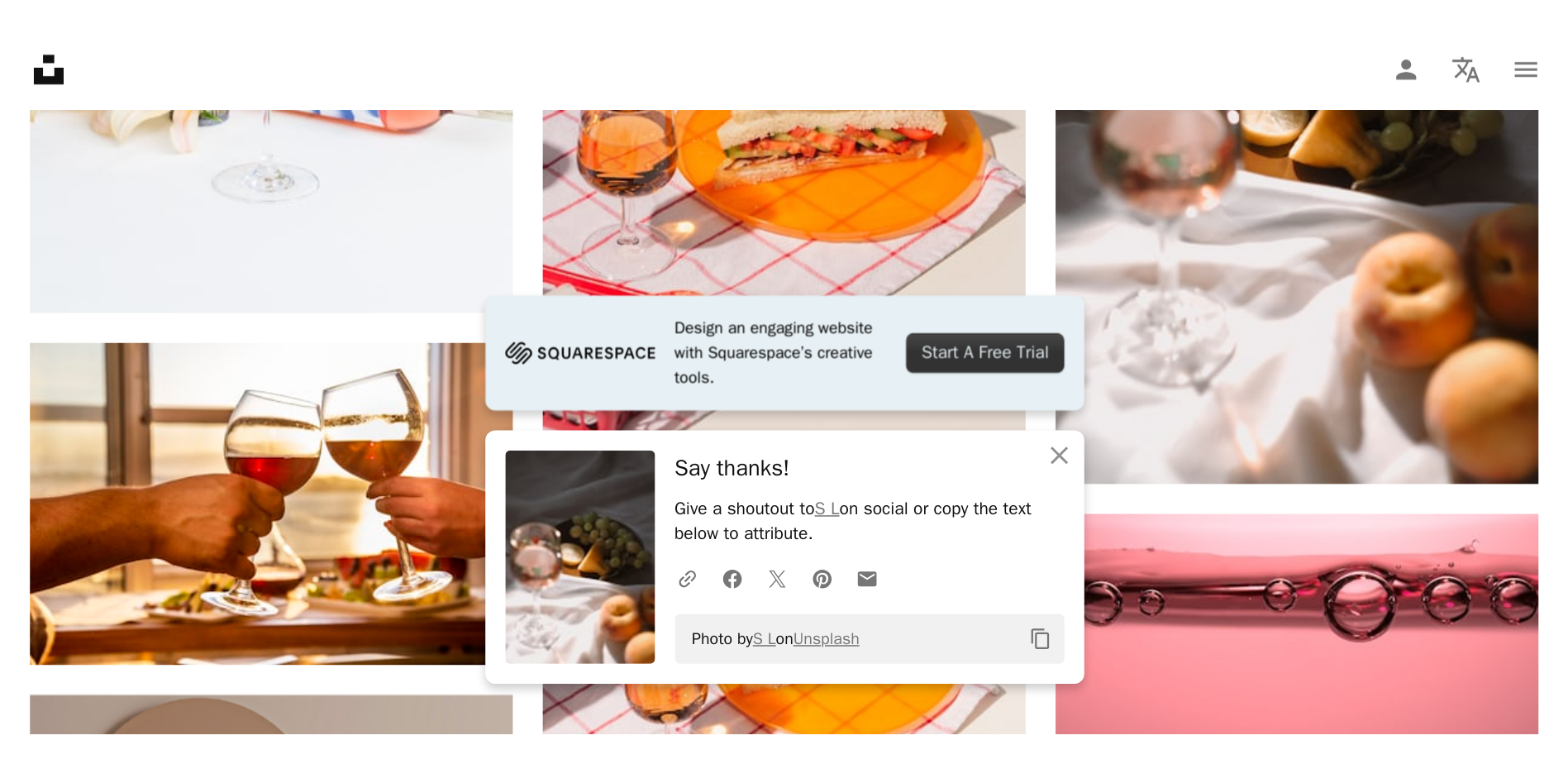 scroll, scrollTop: 4145, scrollLeft: 0, axis: vertical 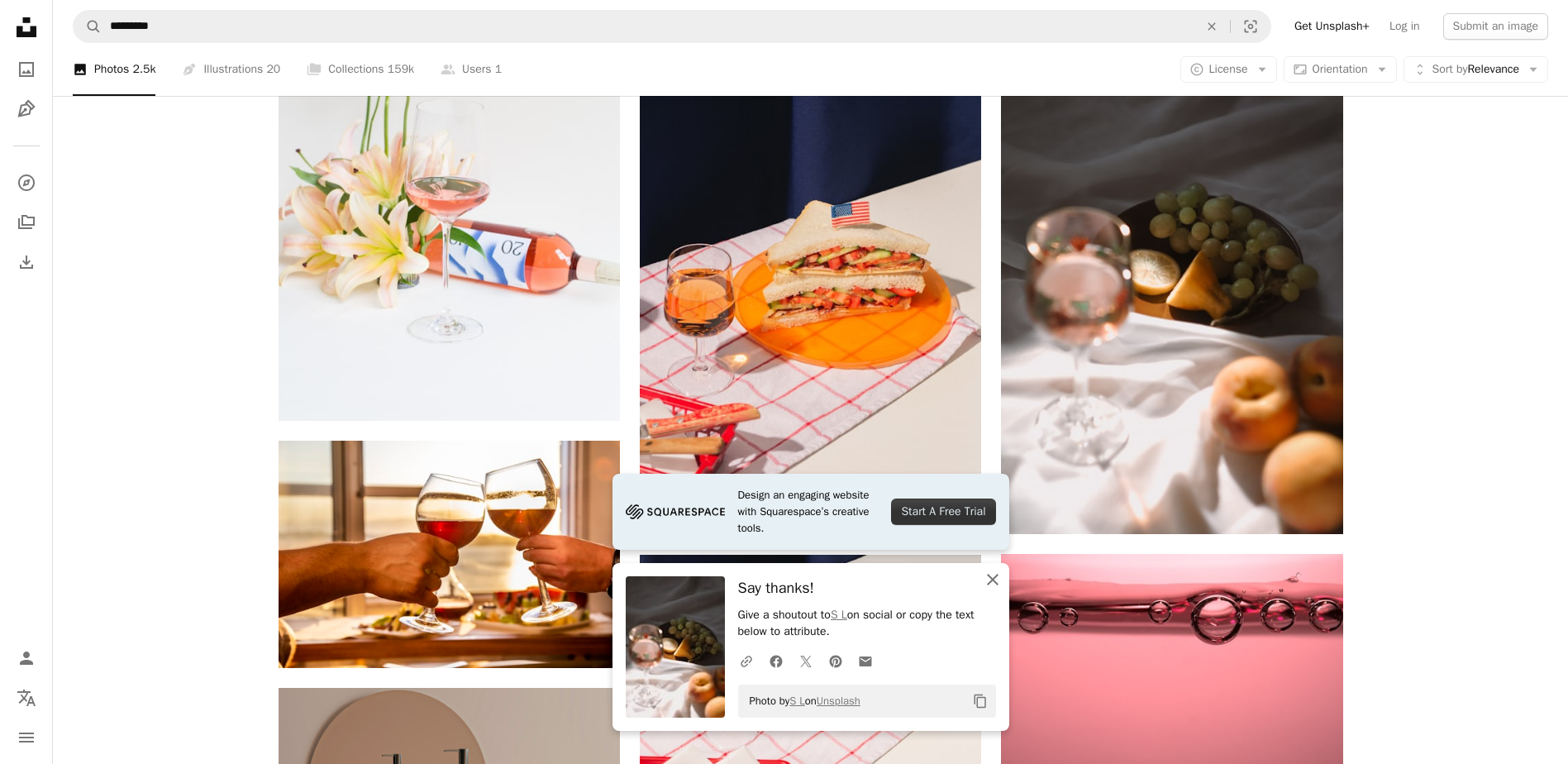 click on "An X shape" 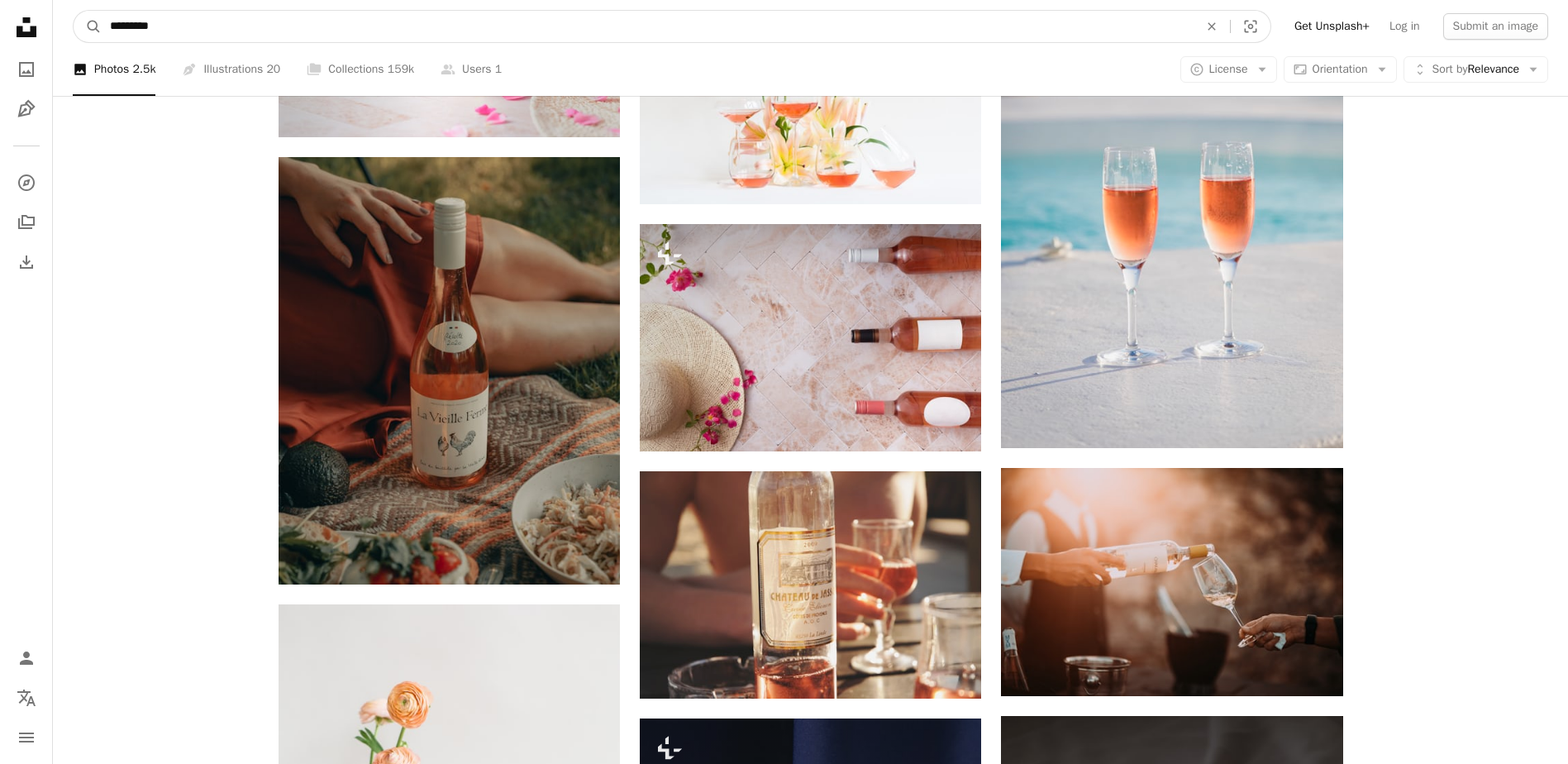 drag, startPoint x: 255, startPoint y: 29, endPoint x: -3, endPoint y: 6, distance: 259.02316 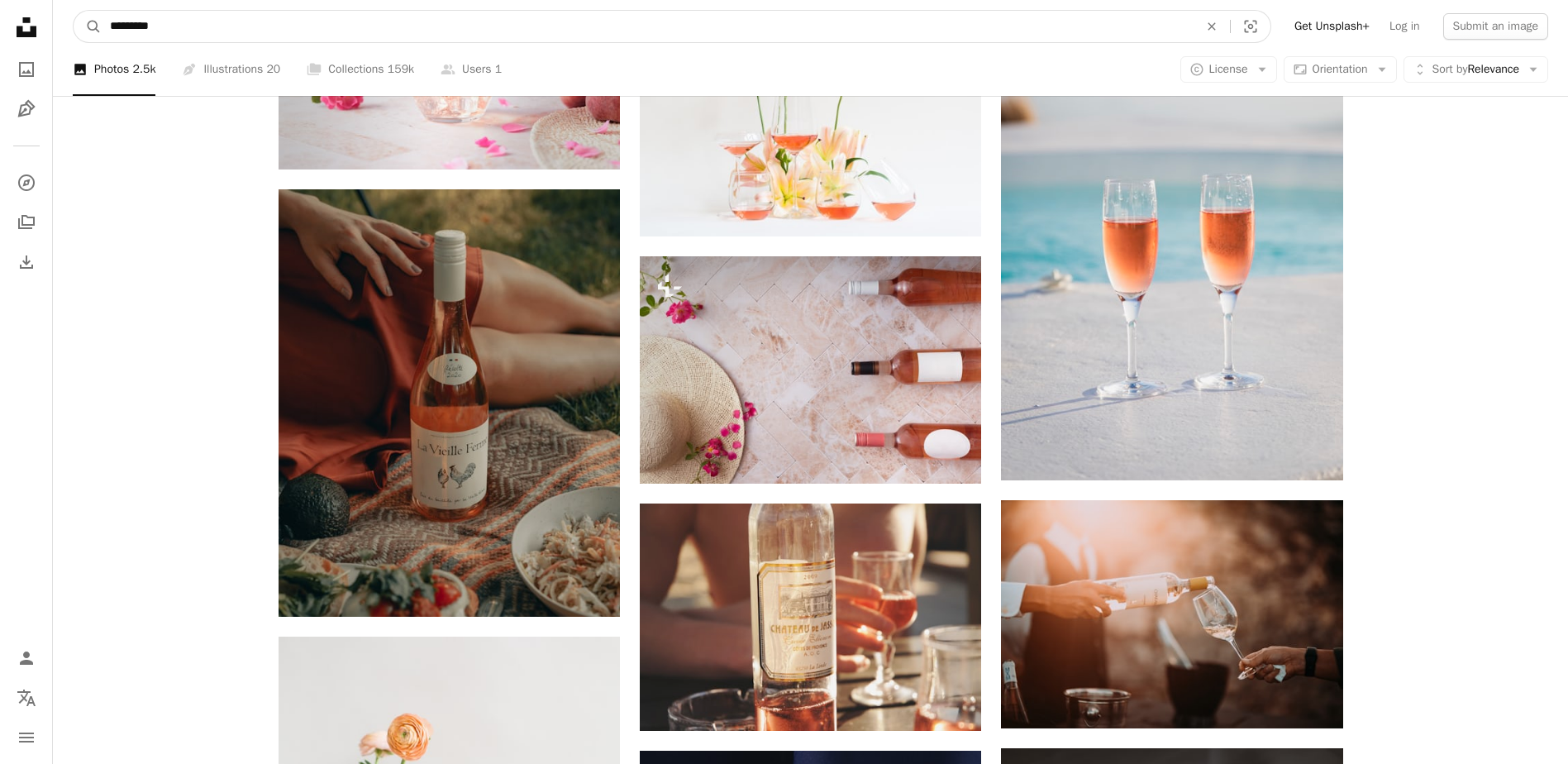 paste on "**********" 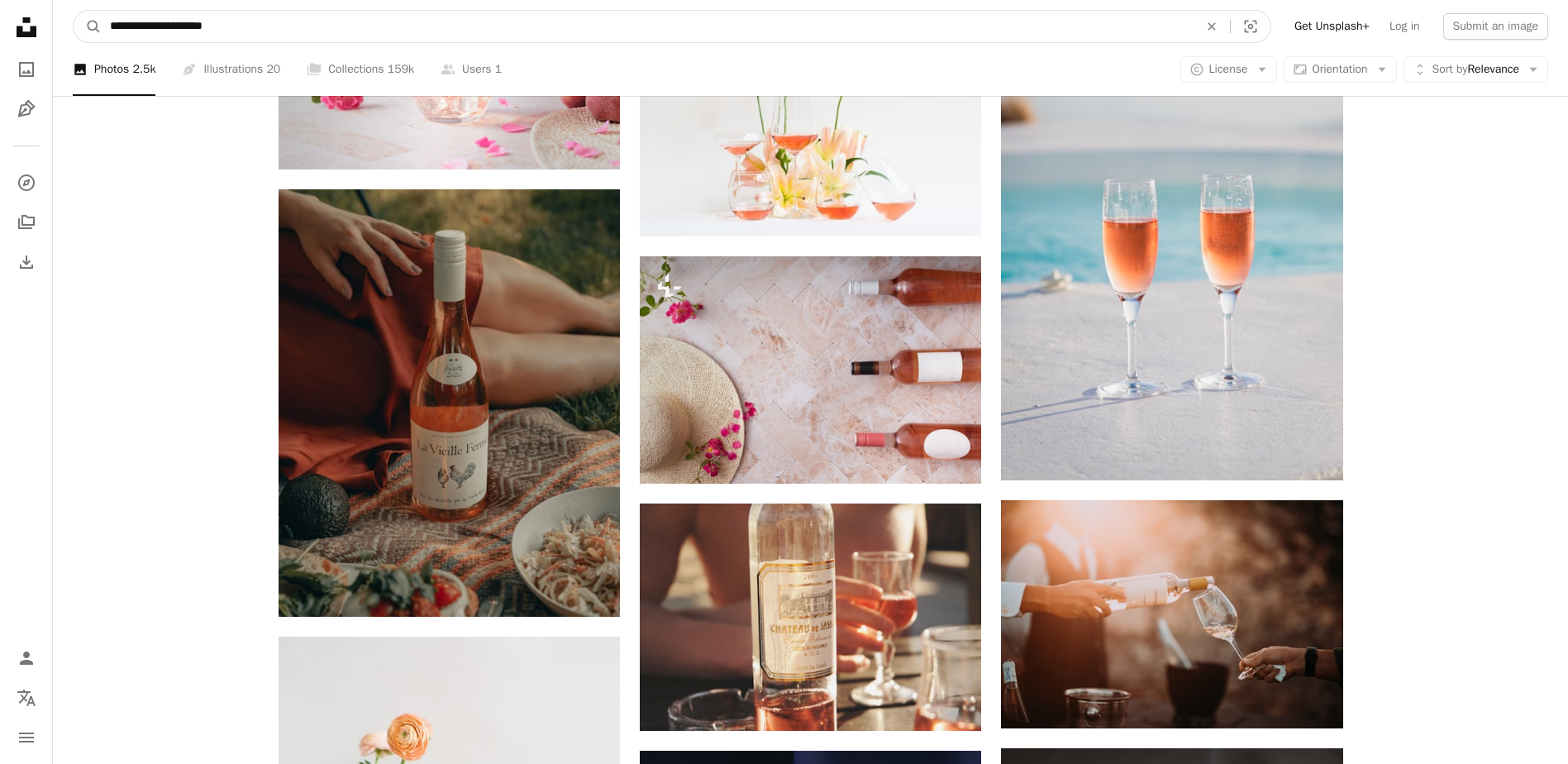 type on "**********" 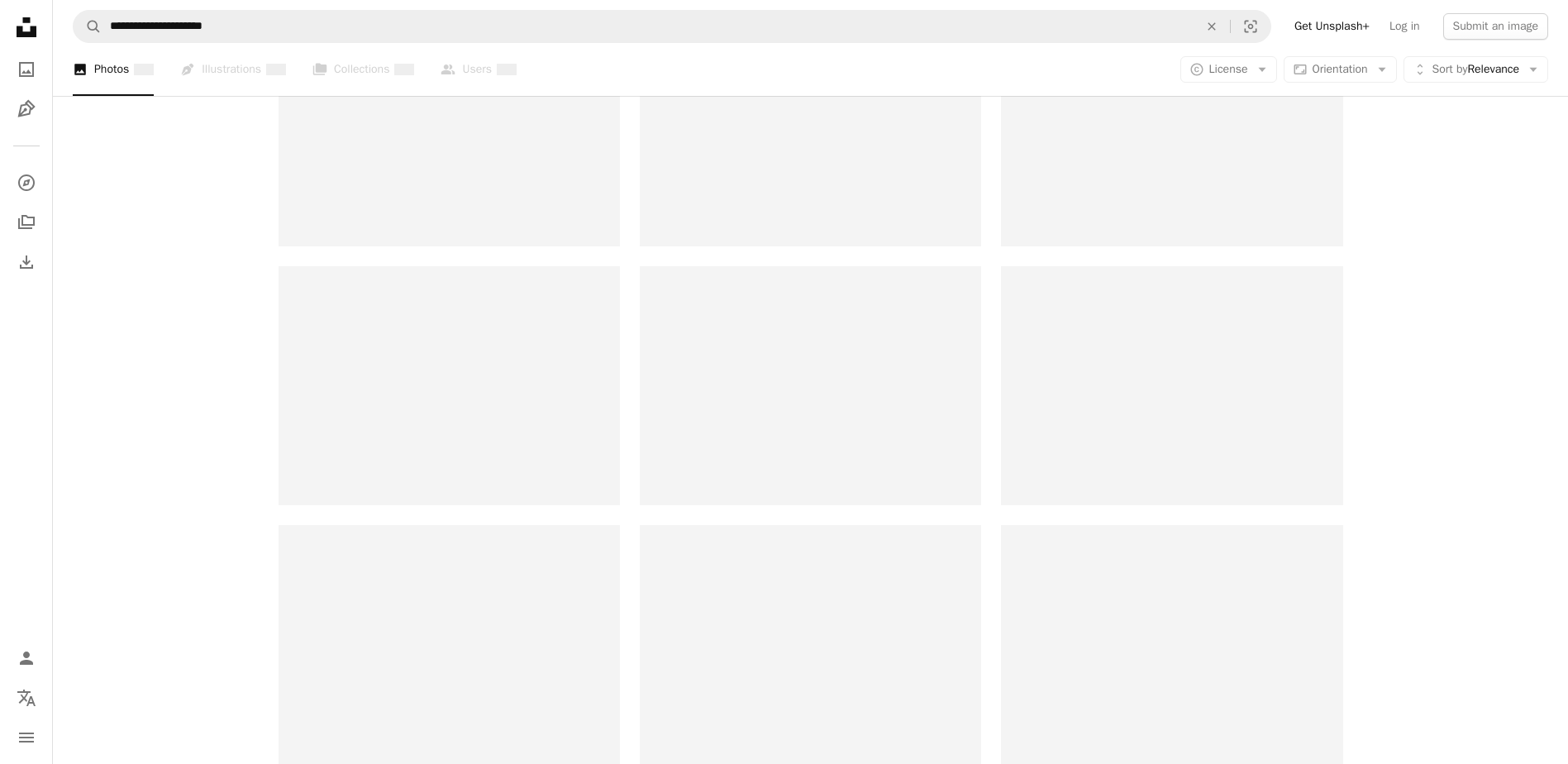scroll, scrollTop: 0, scrollLeft: 0, axis: both 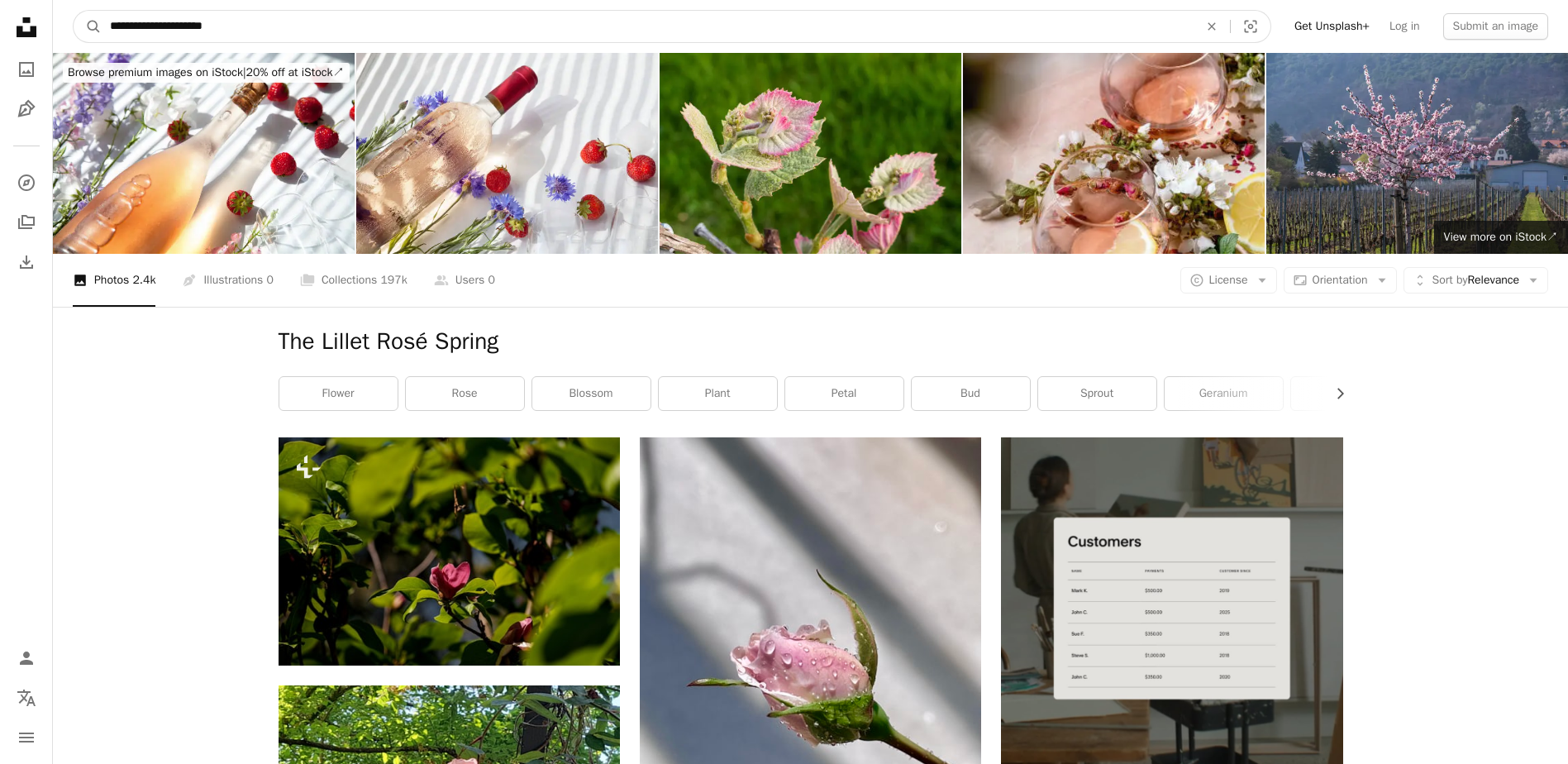 drag, startPoint x: 250, startPoint y: 21, endPoint x: -3, endPoint y: 33, distance: 253.28443 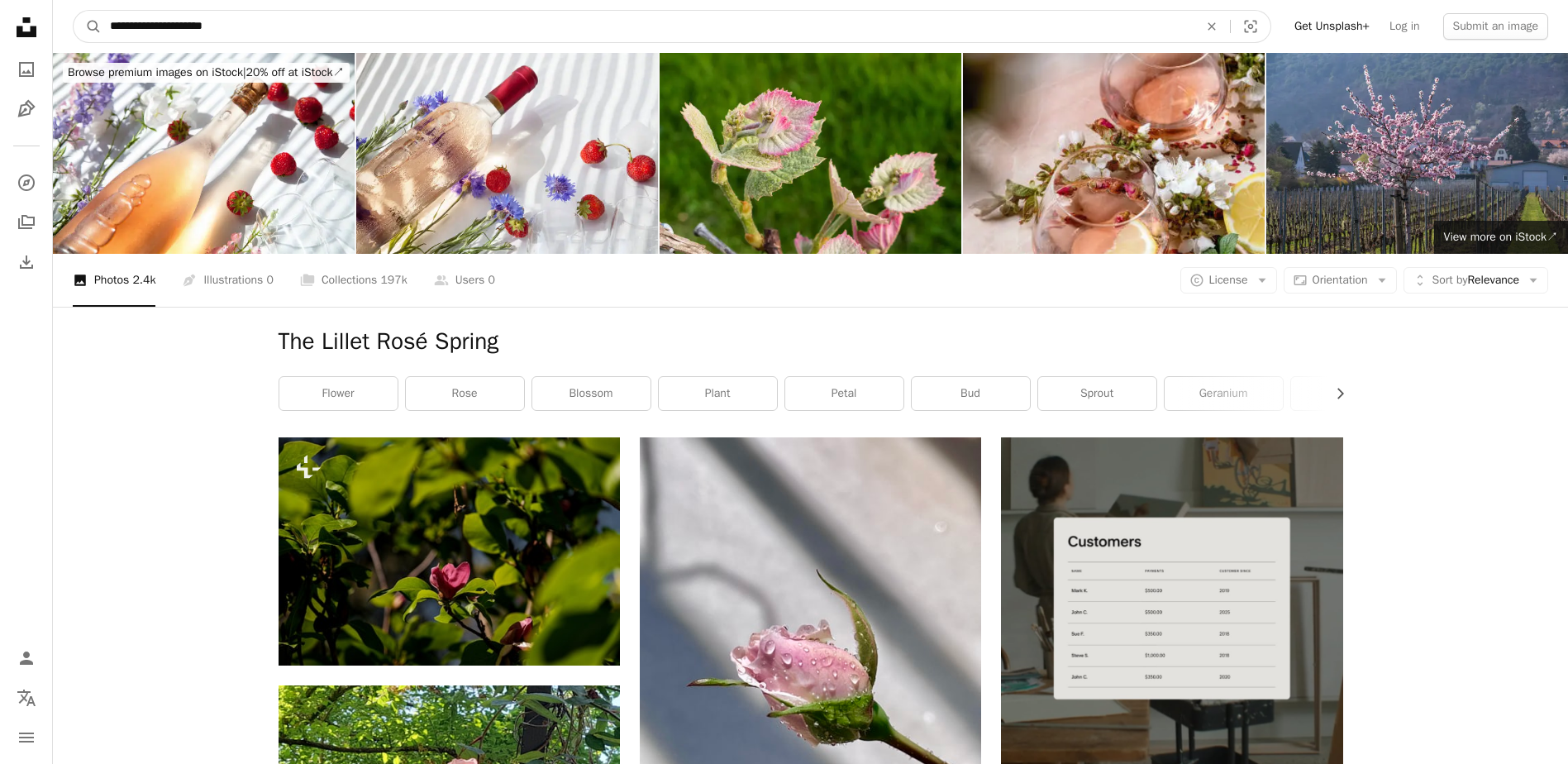 click on "[NAME]" at bounding box center [784, 2224] 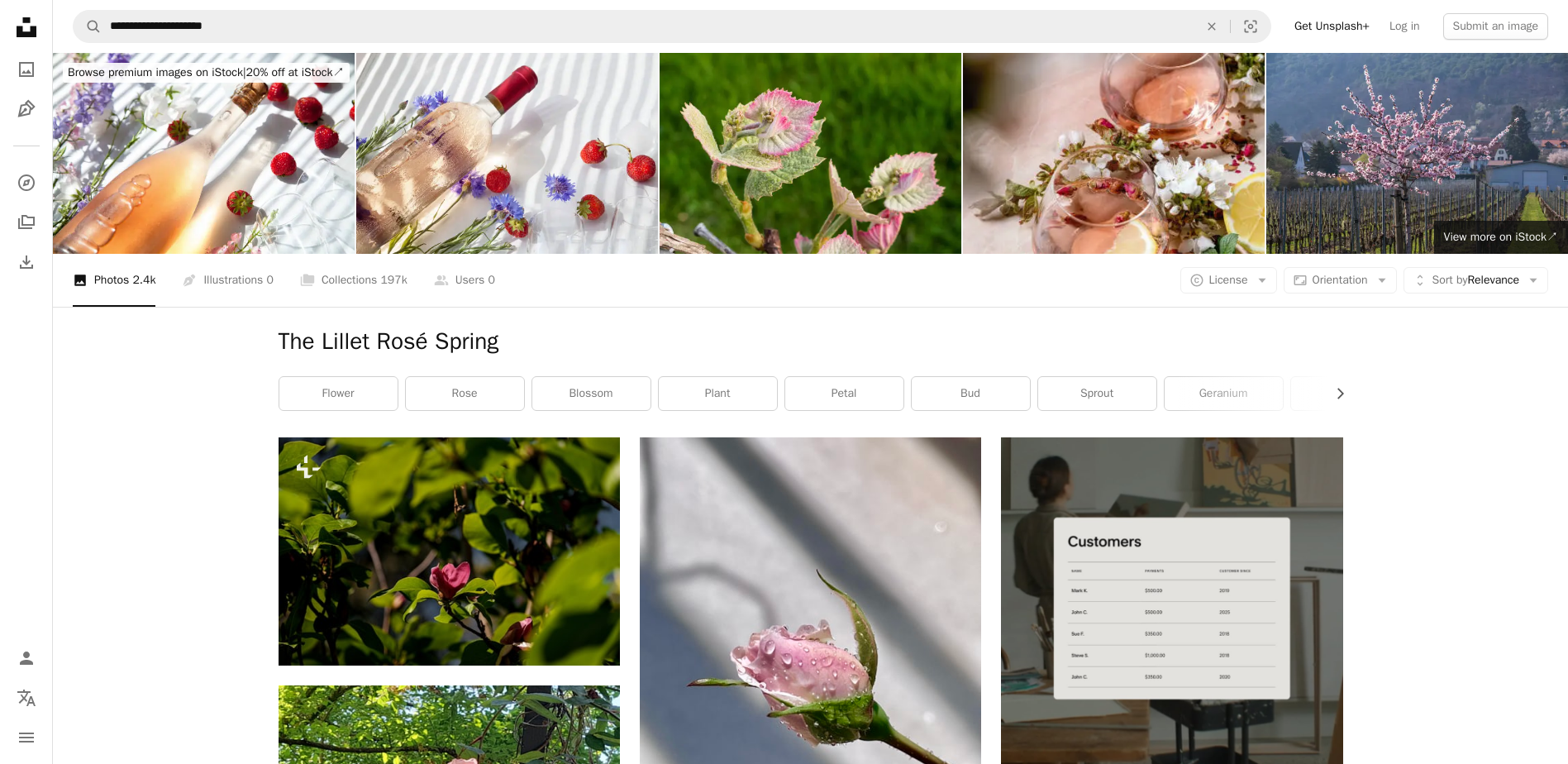 click on "[NAME]" at bounding box center (784, 2224) 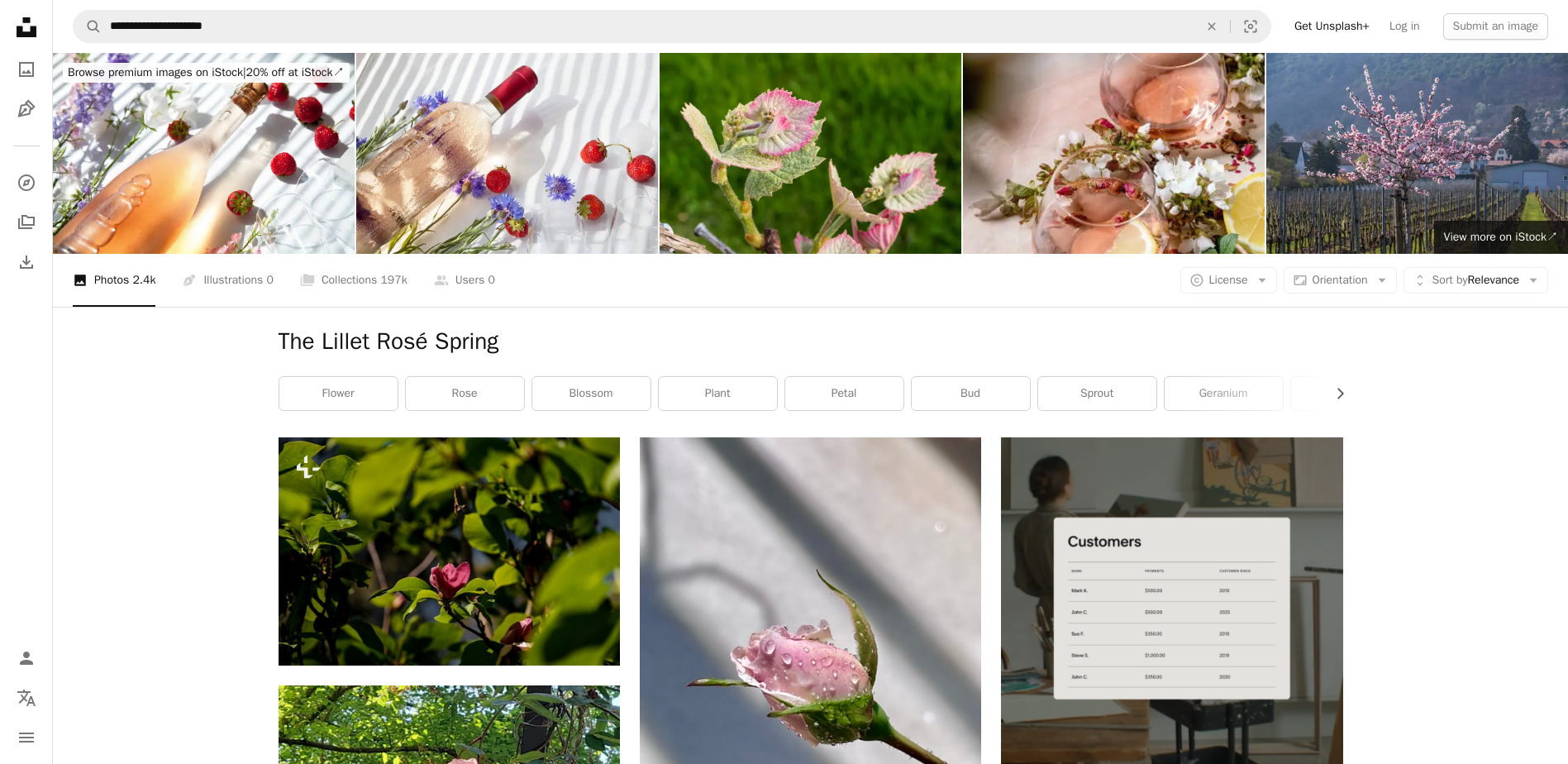 scroll, scrollTop: 668, scrollLeft: 0, axis: vertical 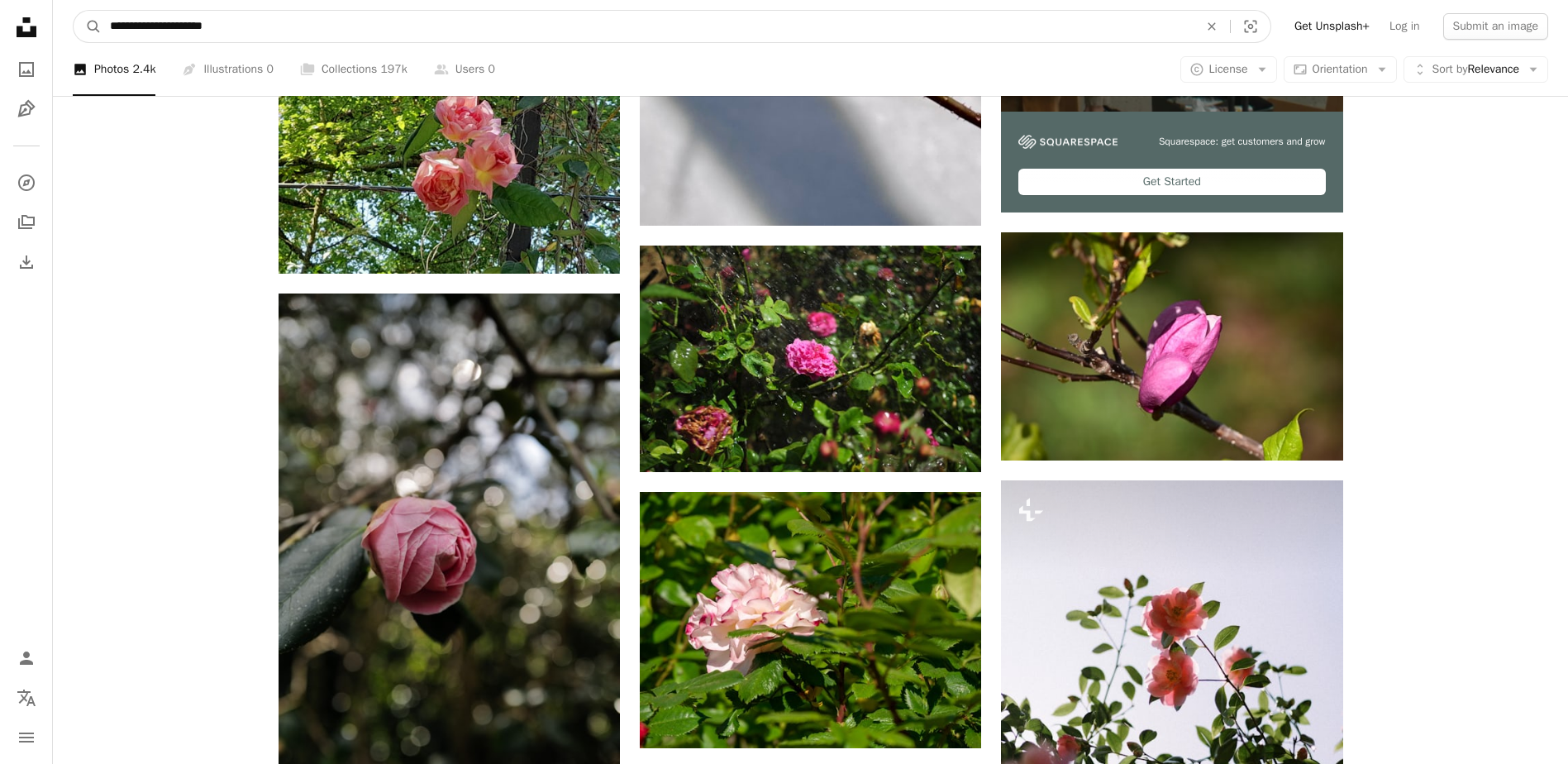 click on "**********" at bounding box center (647, 26) 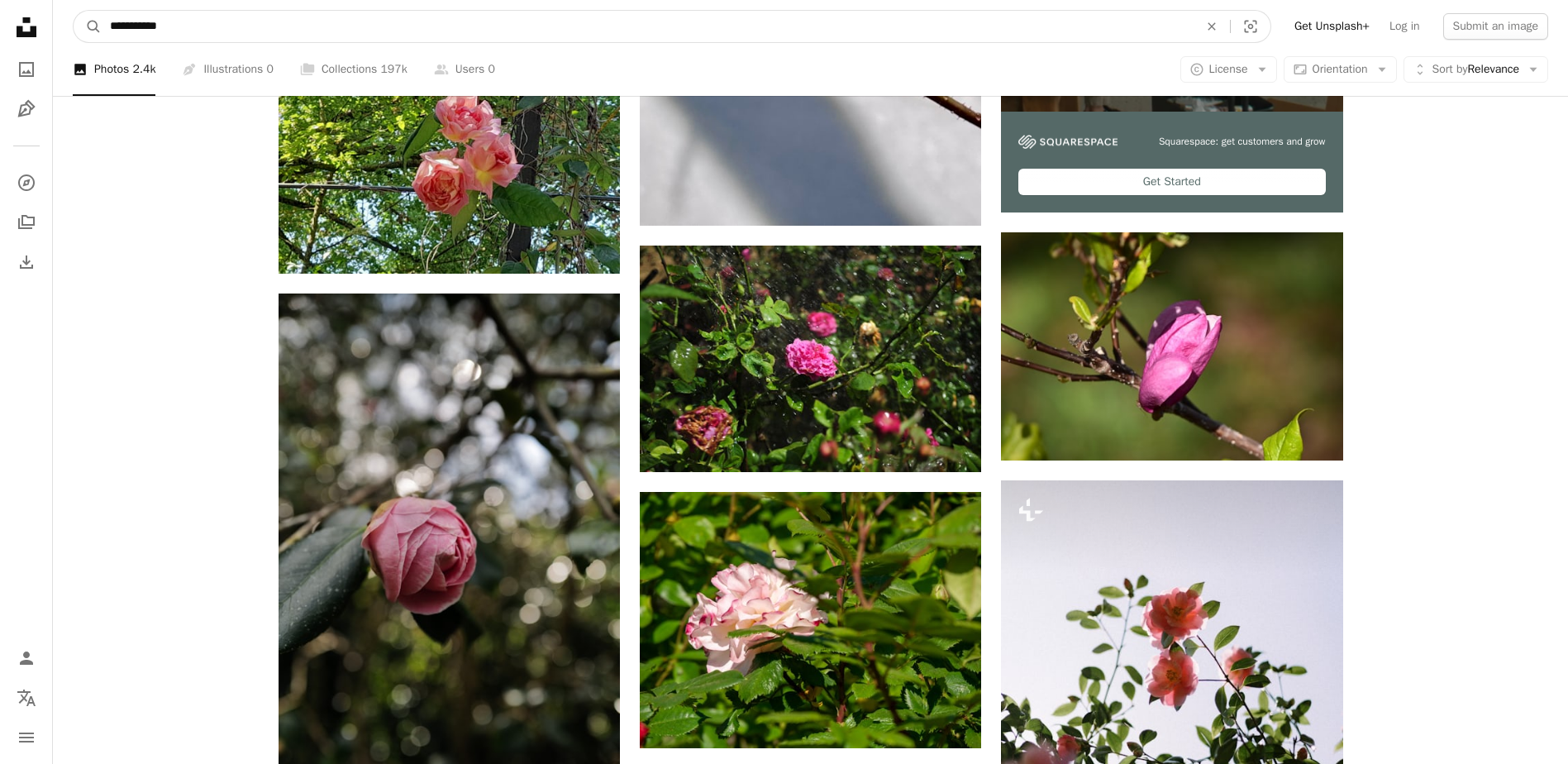 type on "**********" 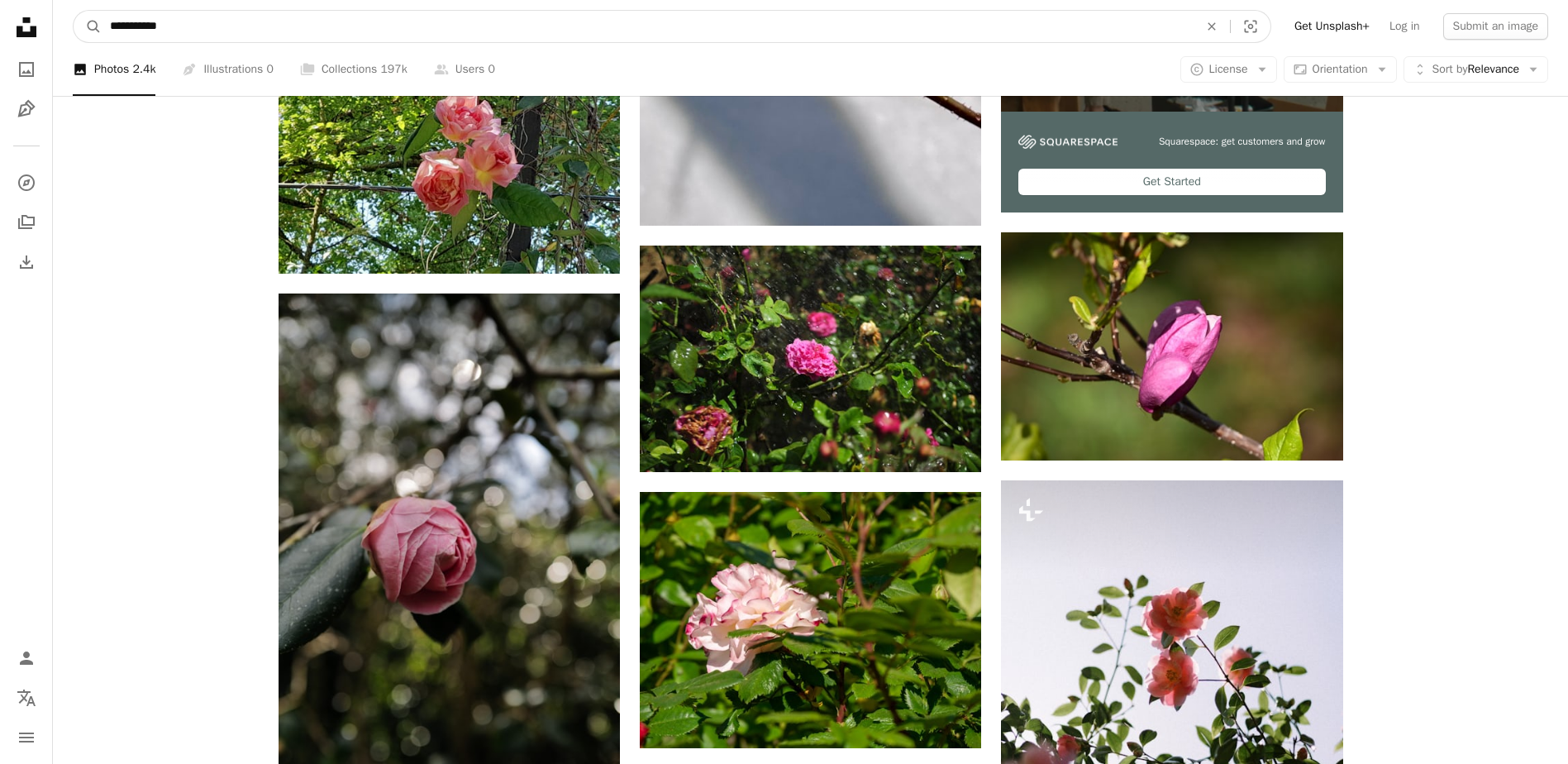 click on "A magnifying glass" at bounding box center (88, 26) 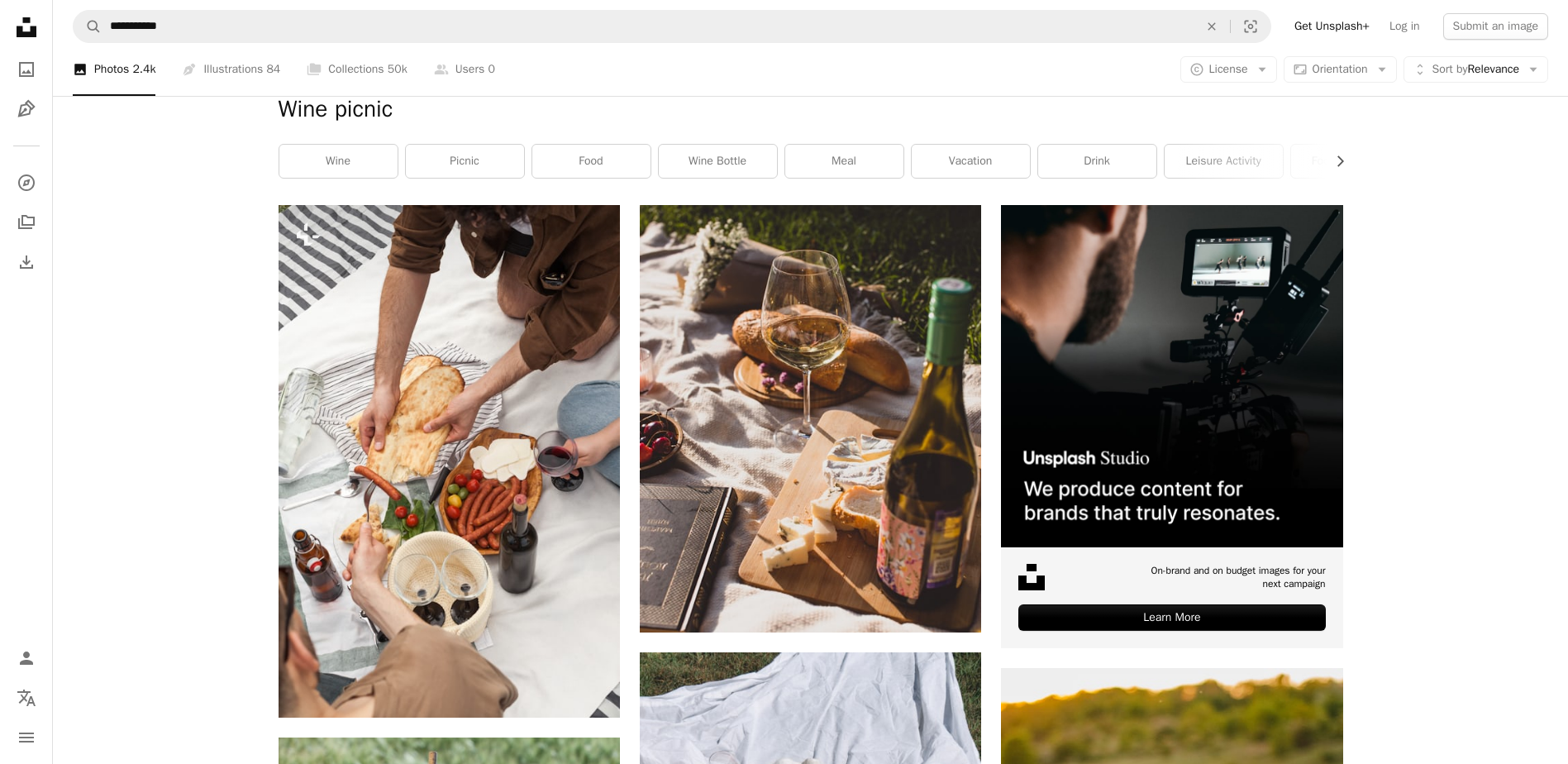 scroll, scrollTop: 248, scrollLeft: 0, axis: vertical 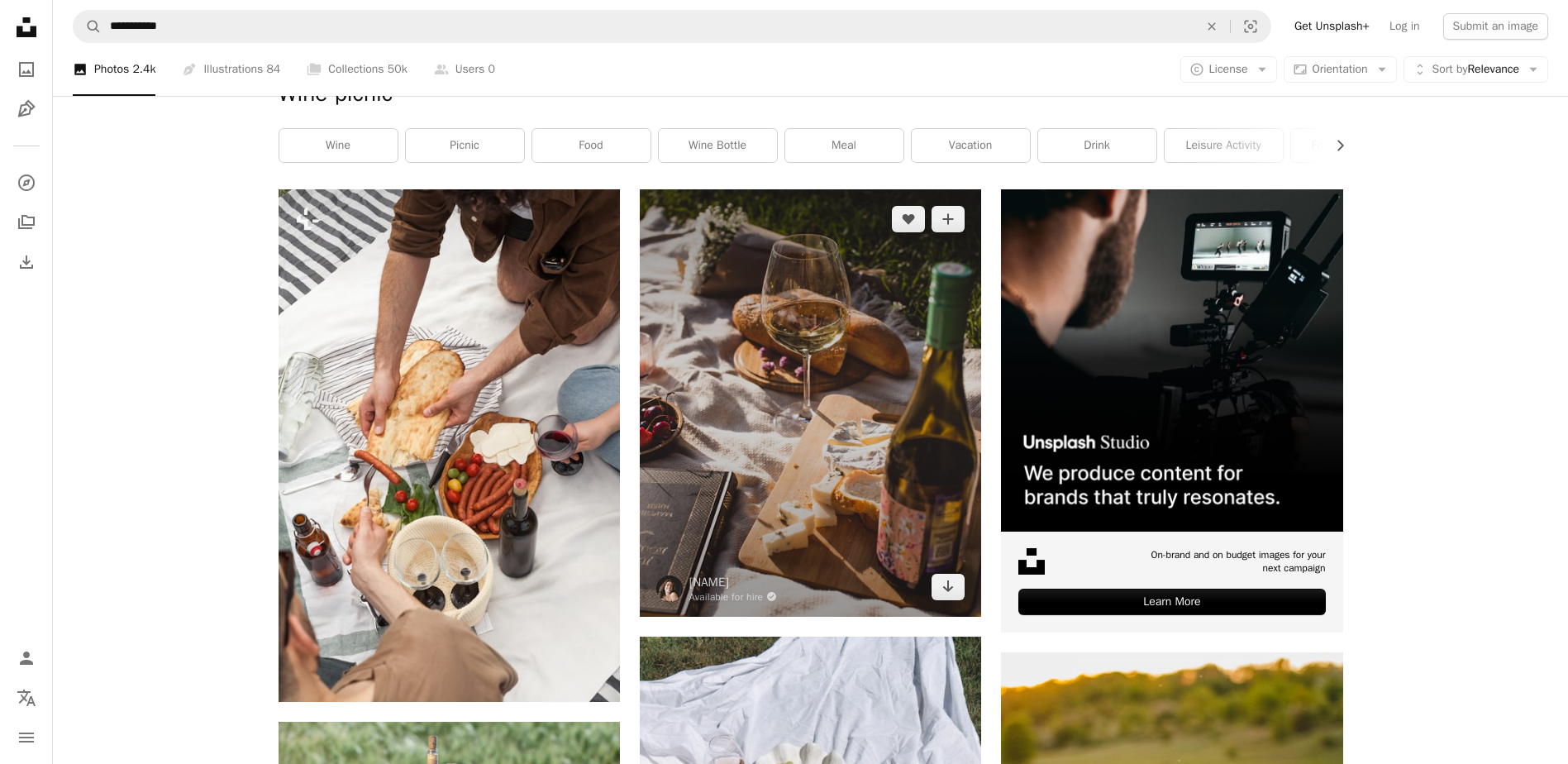 click at bounding box center [810, 403] 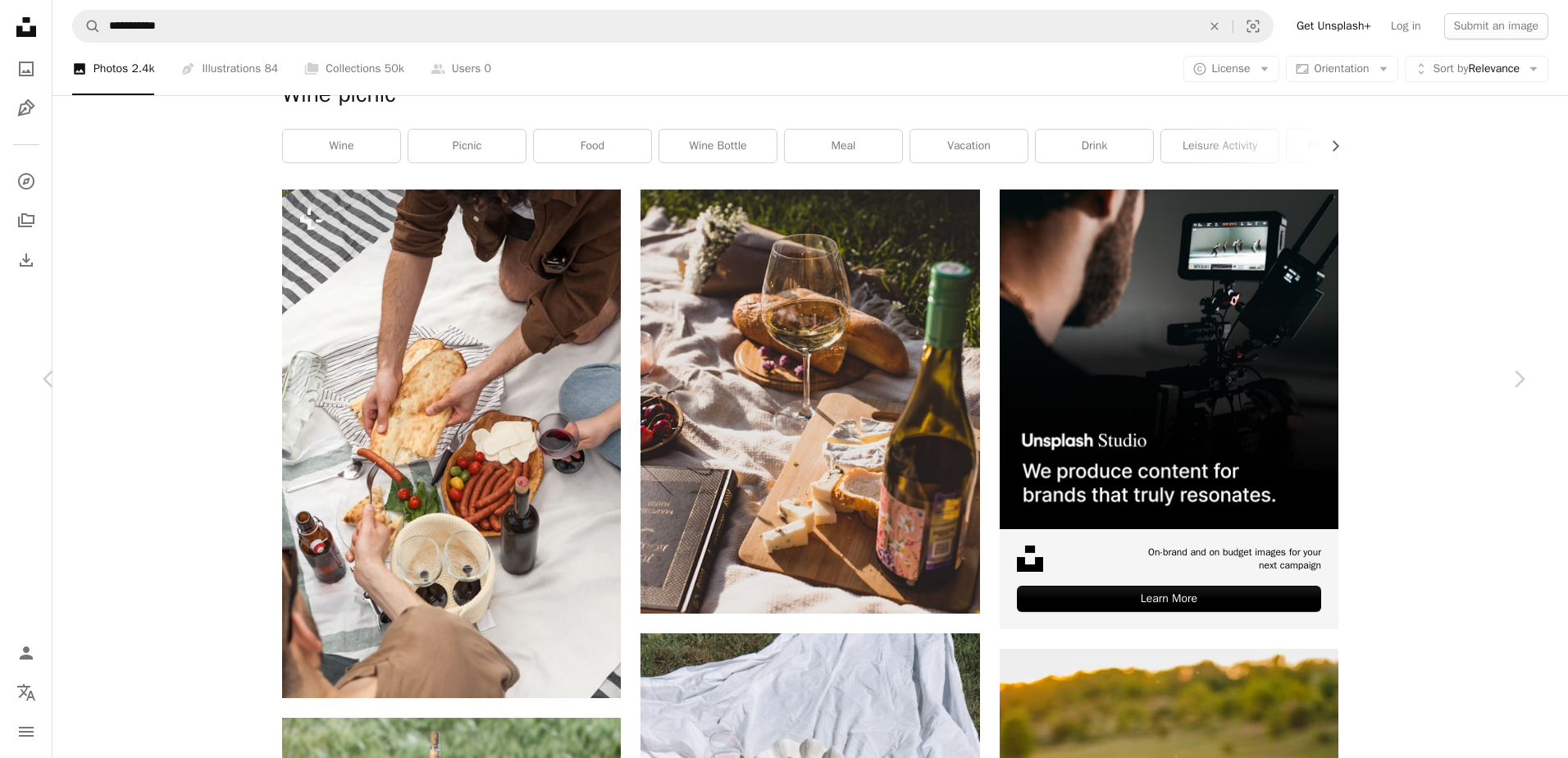 click on "An X shape" at bounding box center (16, 16) 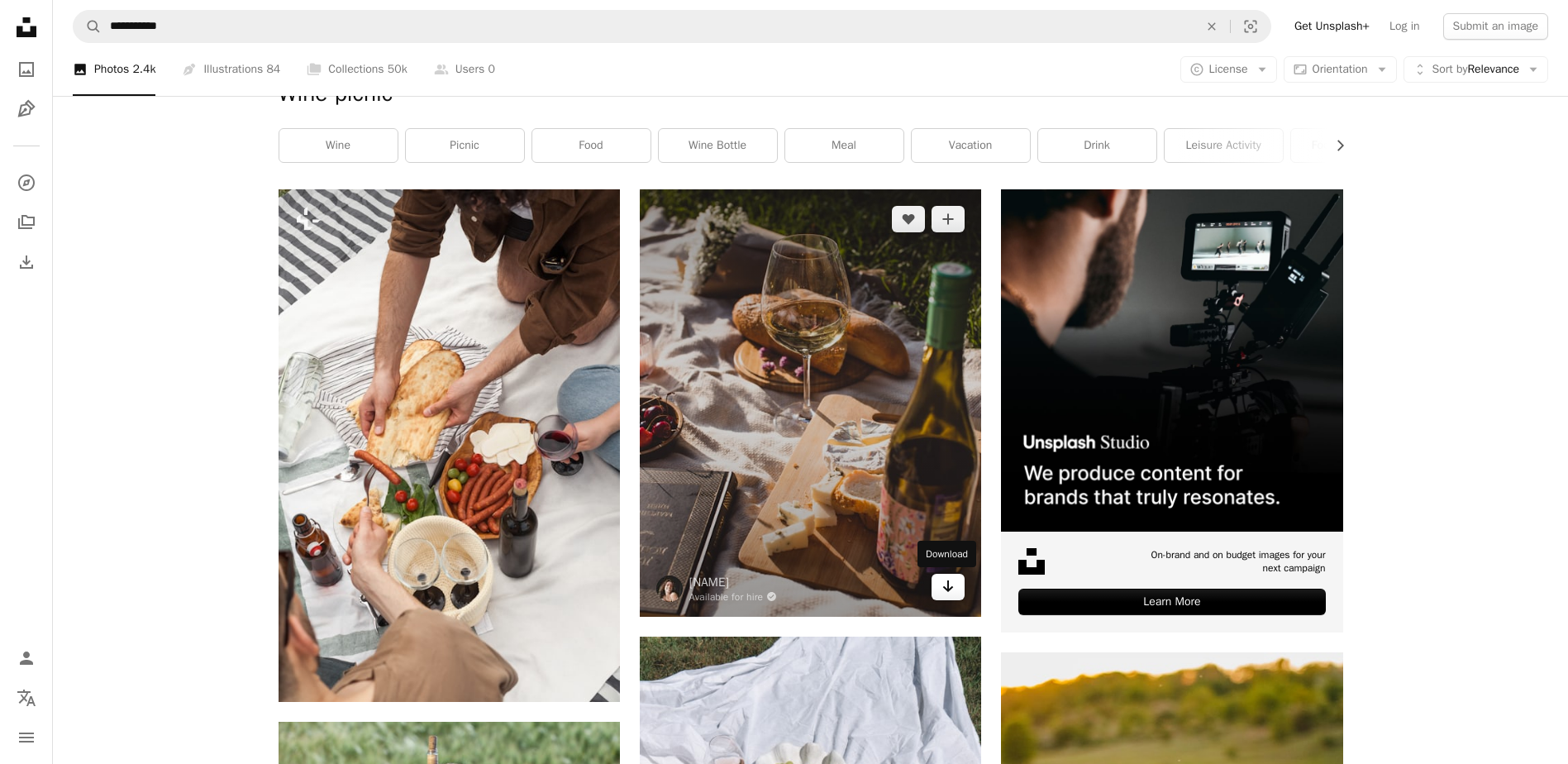 click on "Arrow pointing down" at bounding box center (948, 587) 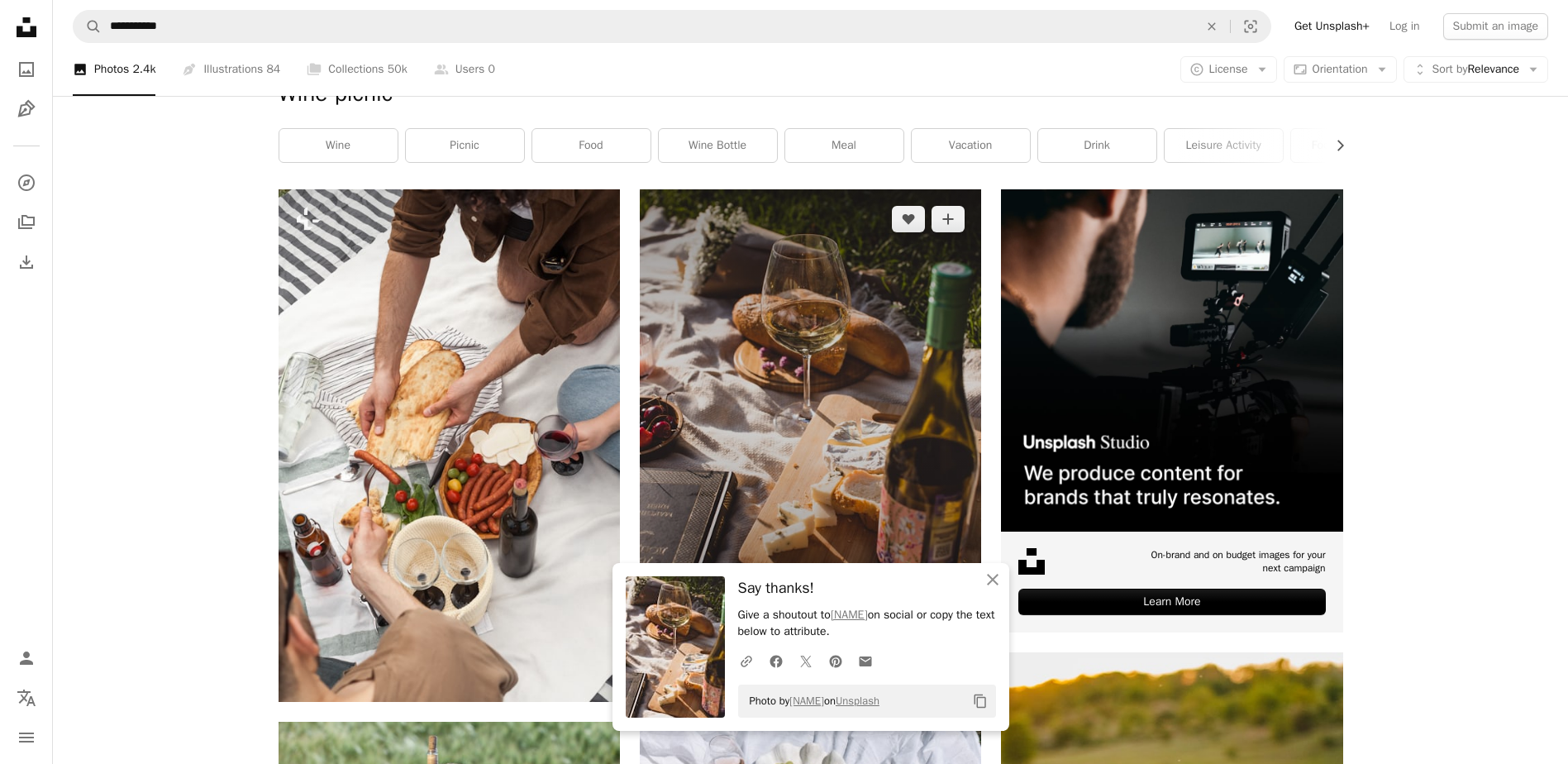 click on "Say thanks!" at bounding box center (867, 588) 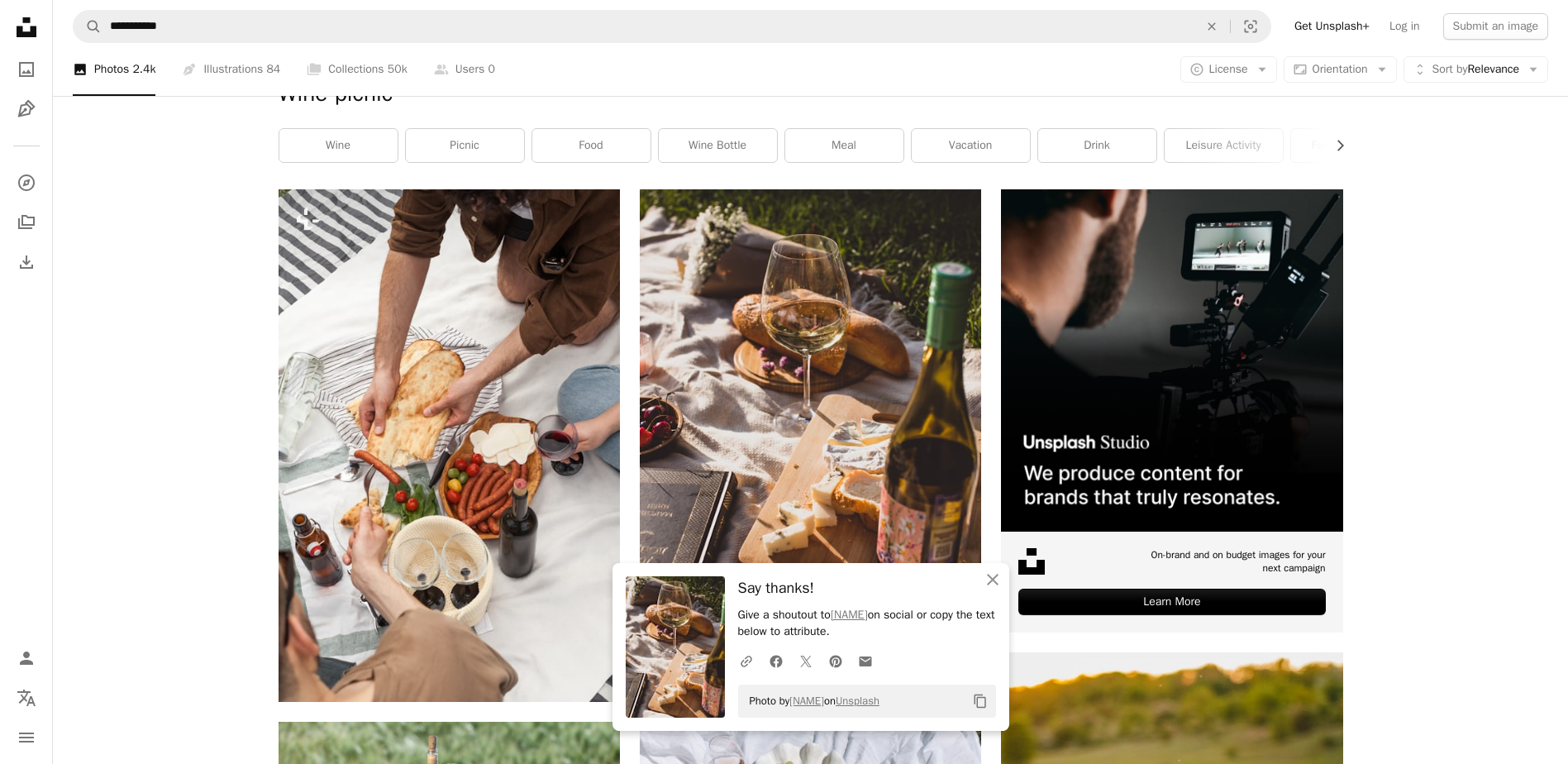click on "[NAME]" at bounding box center (810, 1539) 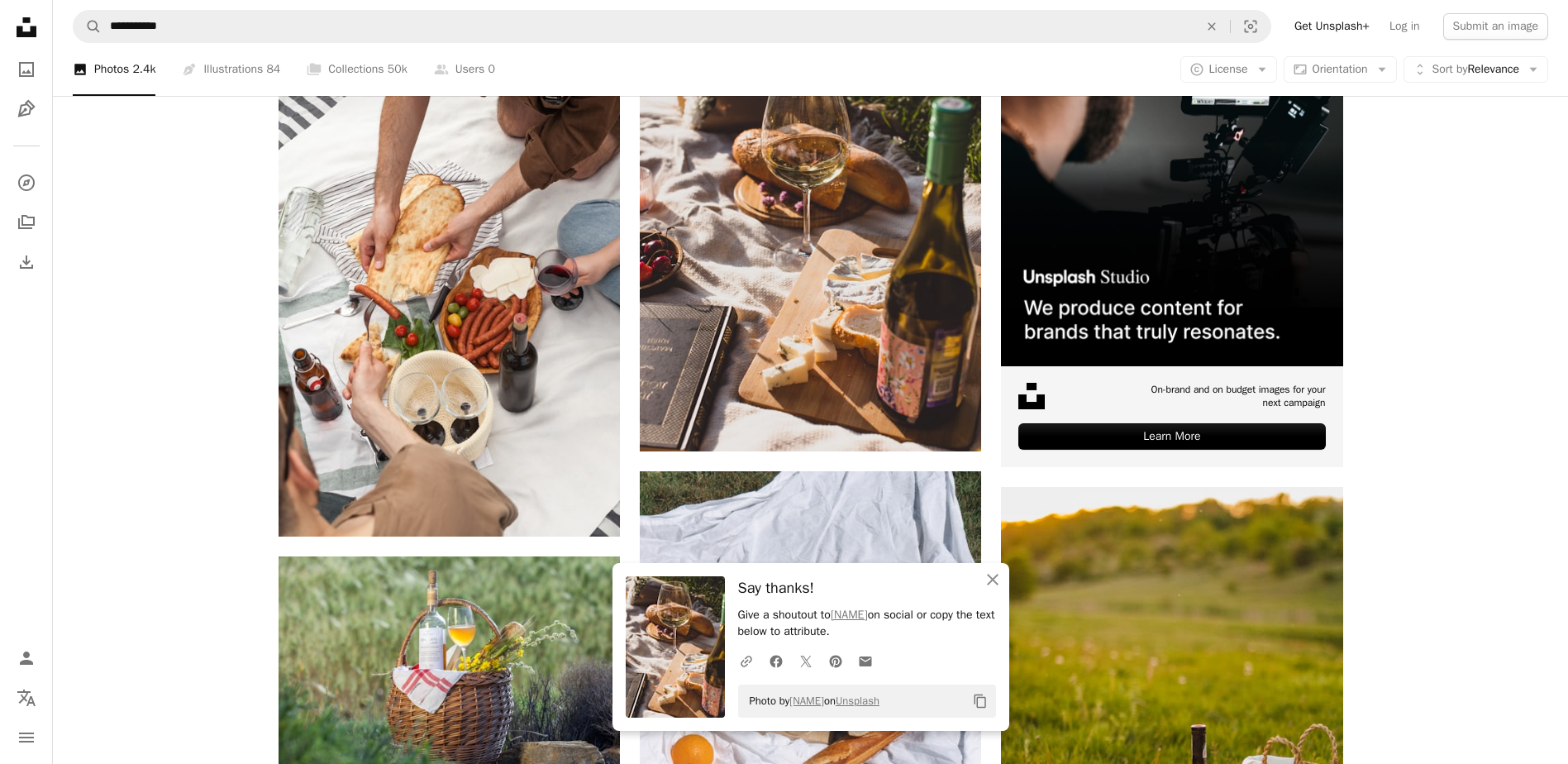scroll, scrollTop: 744, scrollLeft: 0, axis: vertical 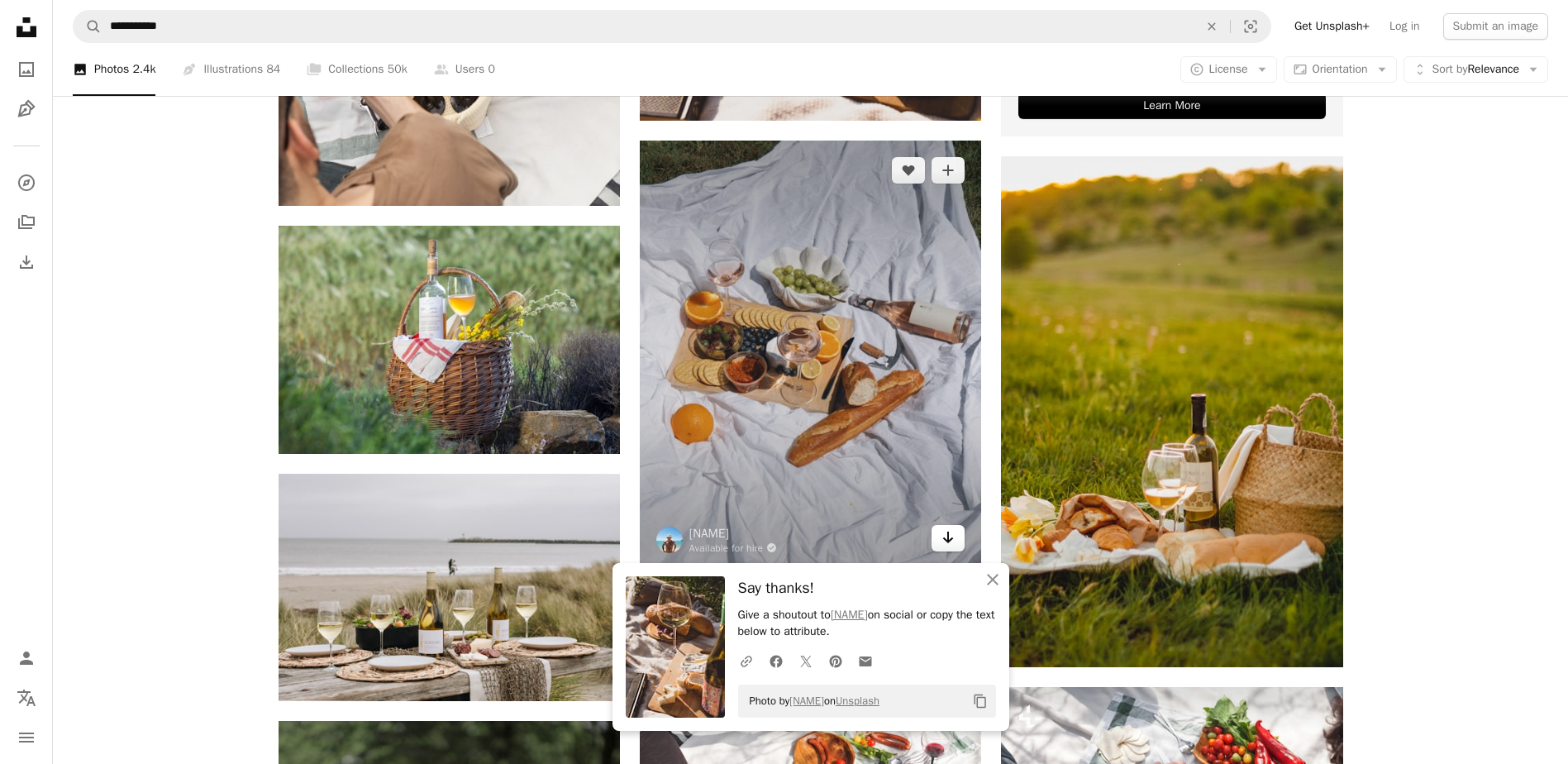 click on "Arrow pointing down" 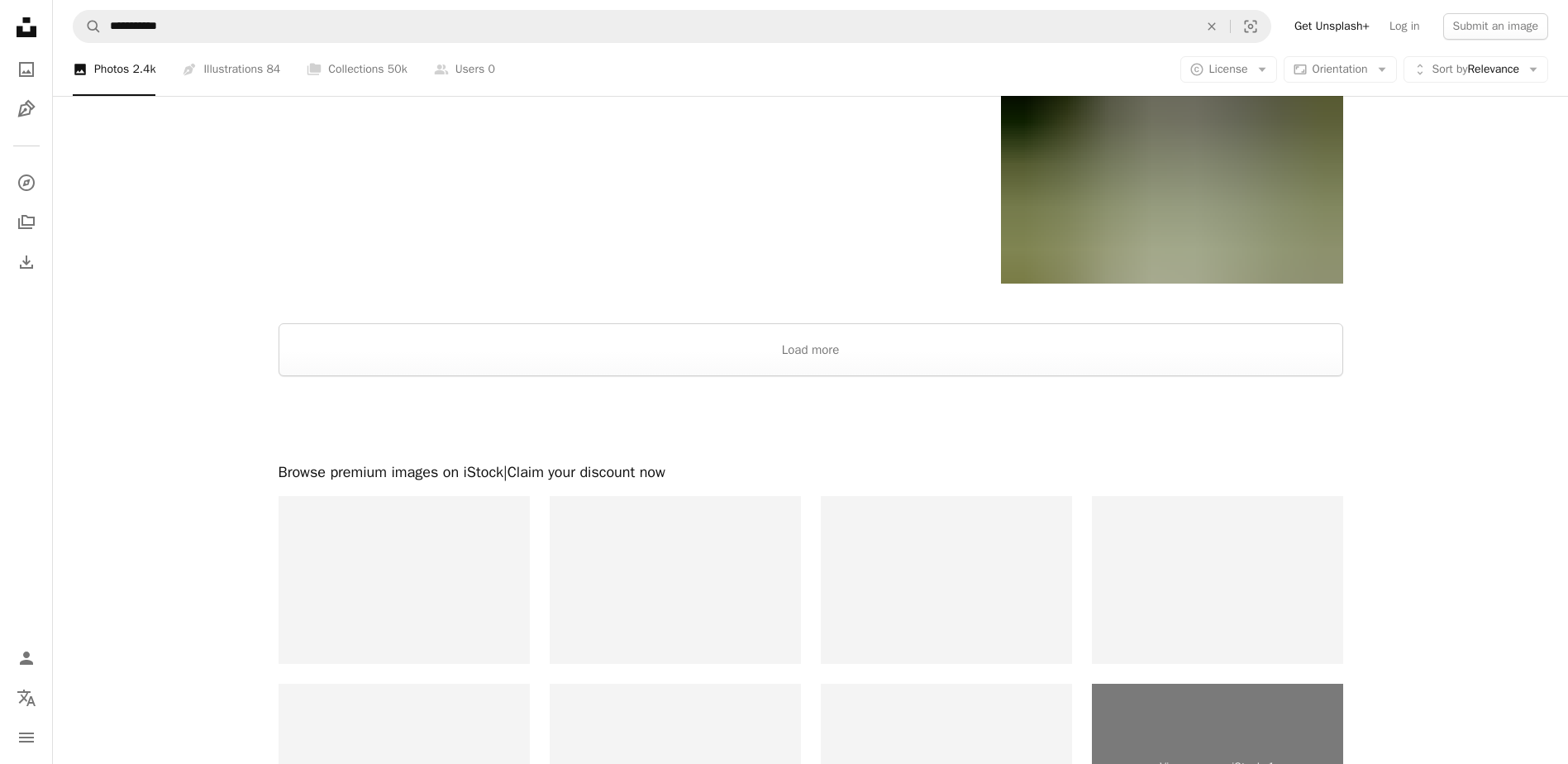 scroll, scrollTop: 2977, scrollLeft: 0, axis: vertical 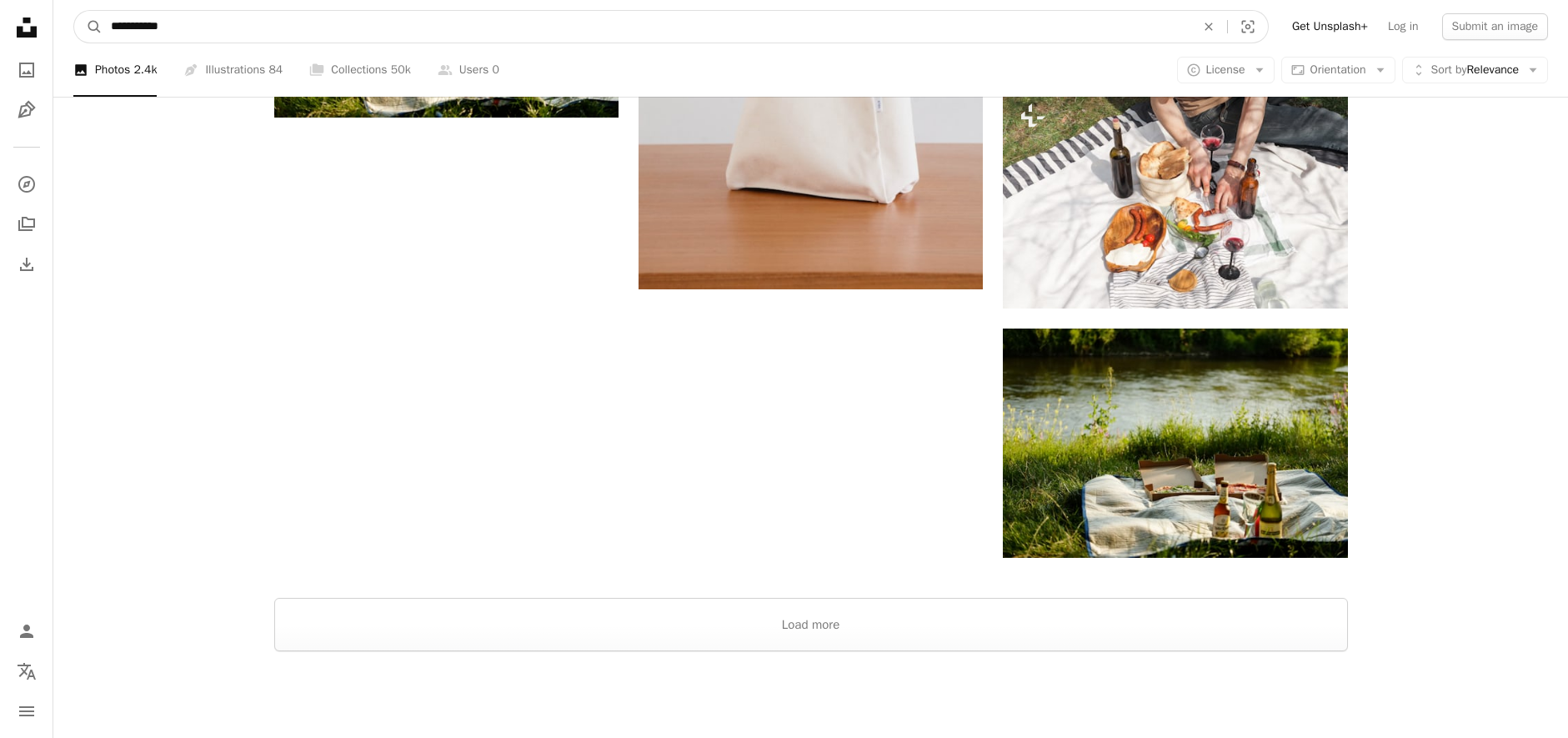 drag, startPoint x: 199, startPoint y: 28, endPoint x: -10, endPoint y: 22, distance: 209.0861 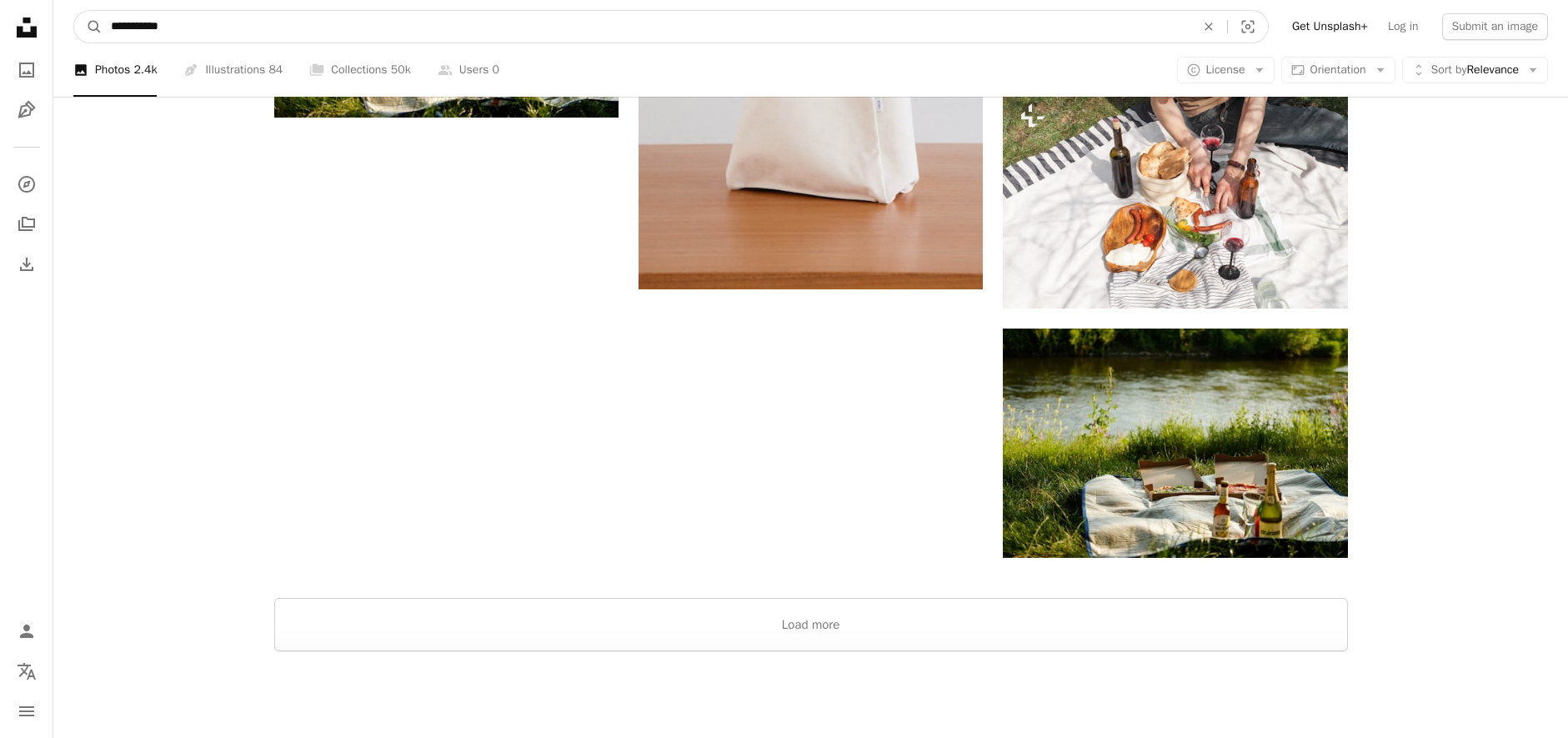 click on "**********" at bounding box center (784, -641) 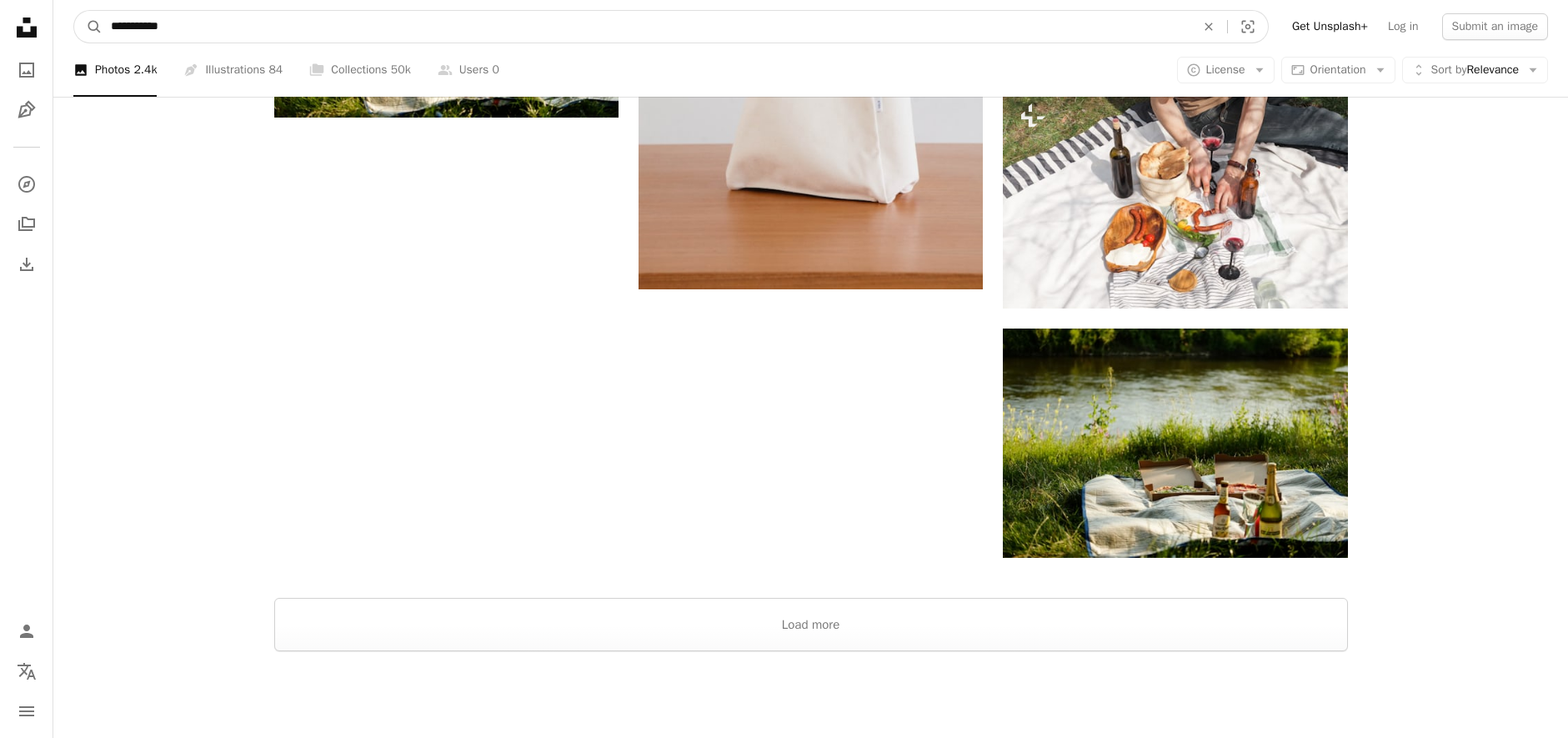 type on "**********" 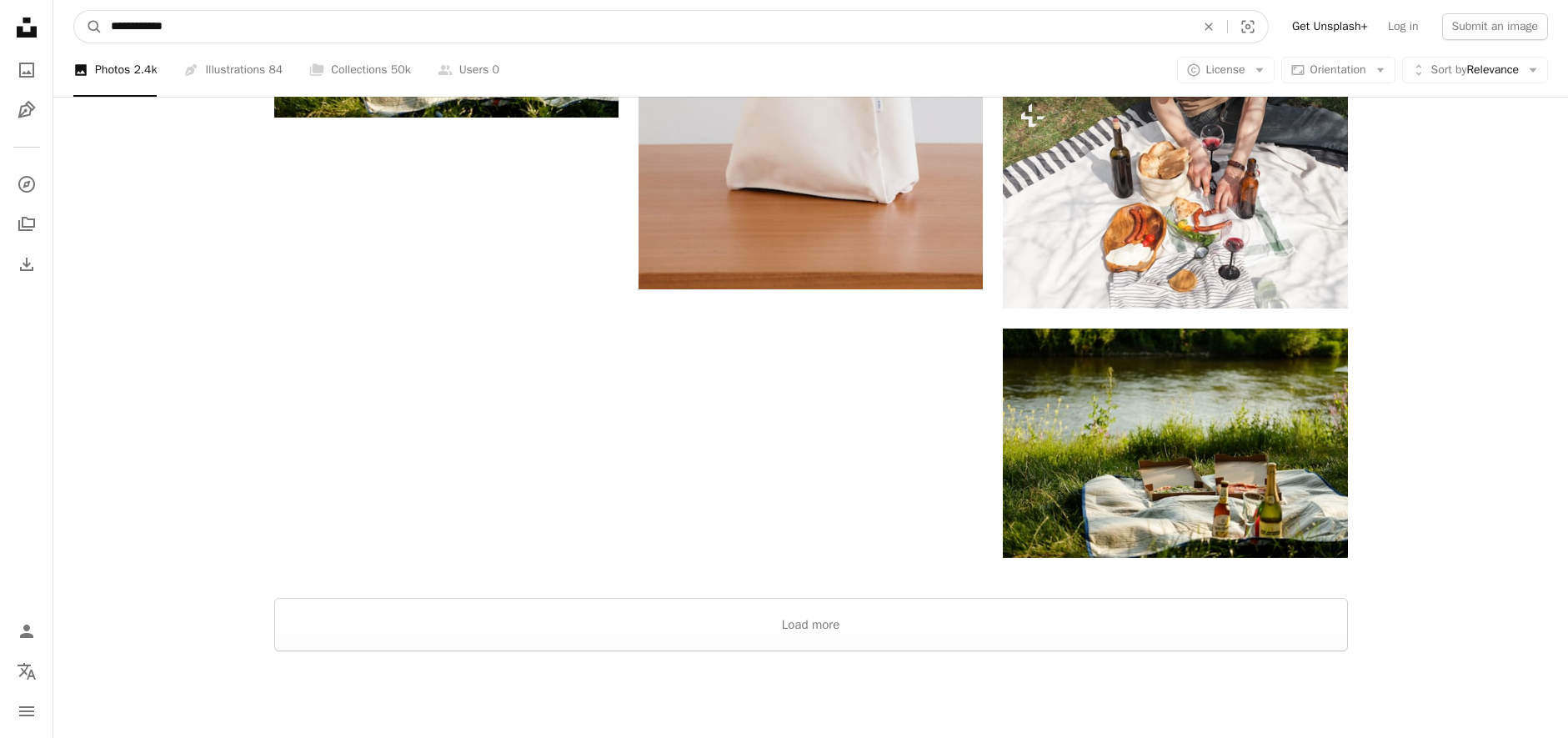 click on "A magnifying glass" at bounding box center [88, 27] 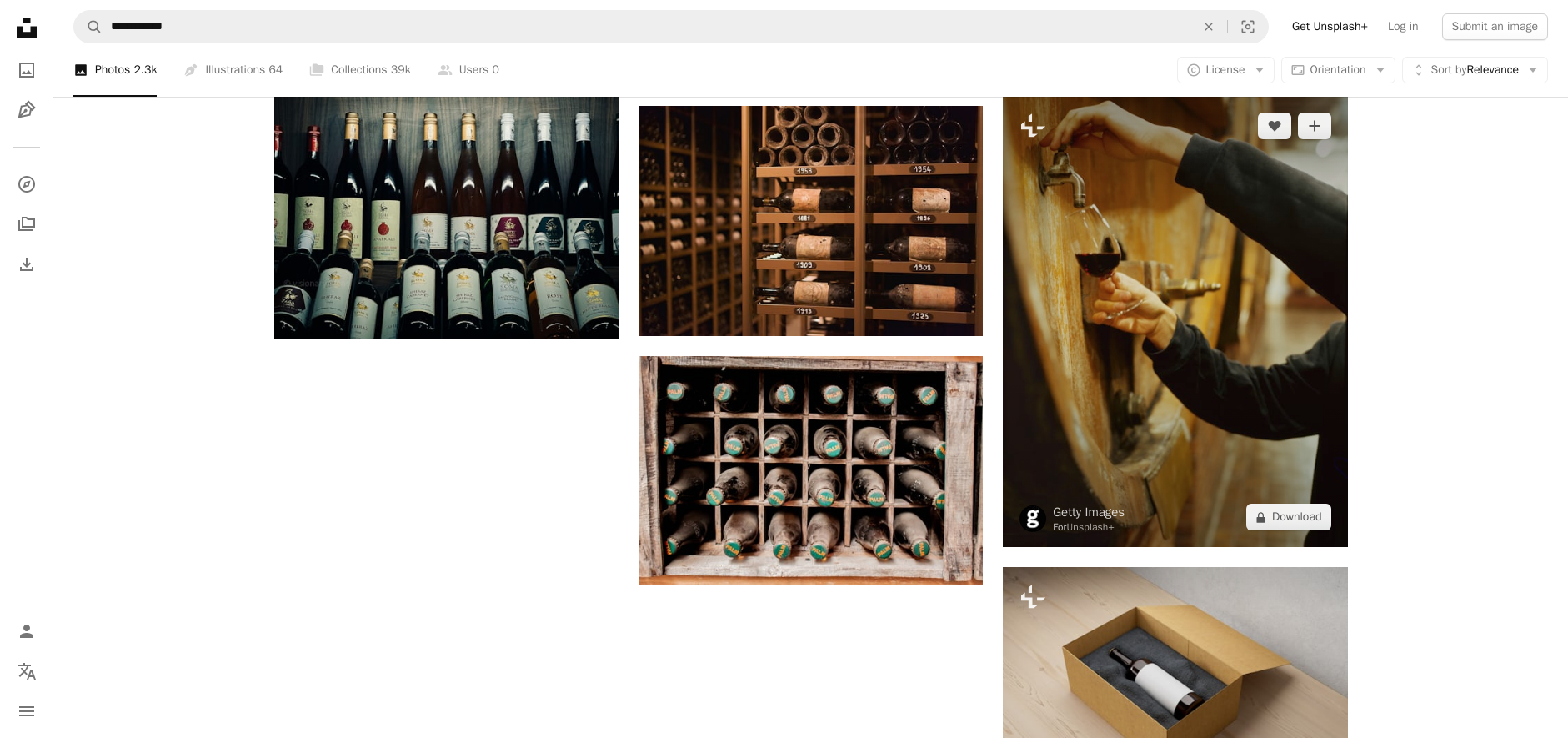 scroll, scrollTop: 1835, scrollLeft: 0, axis: vertical 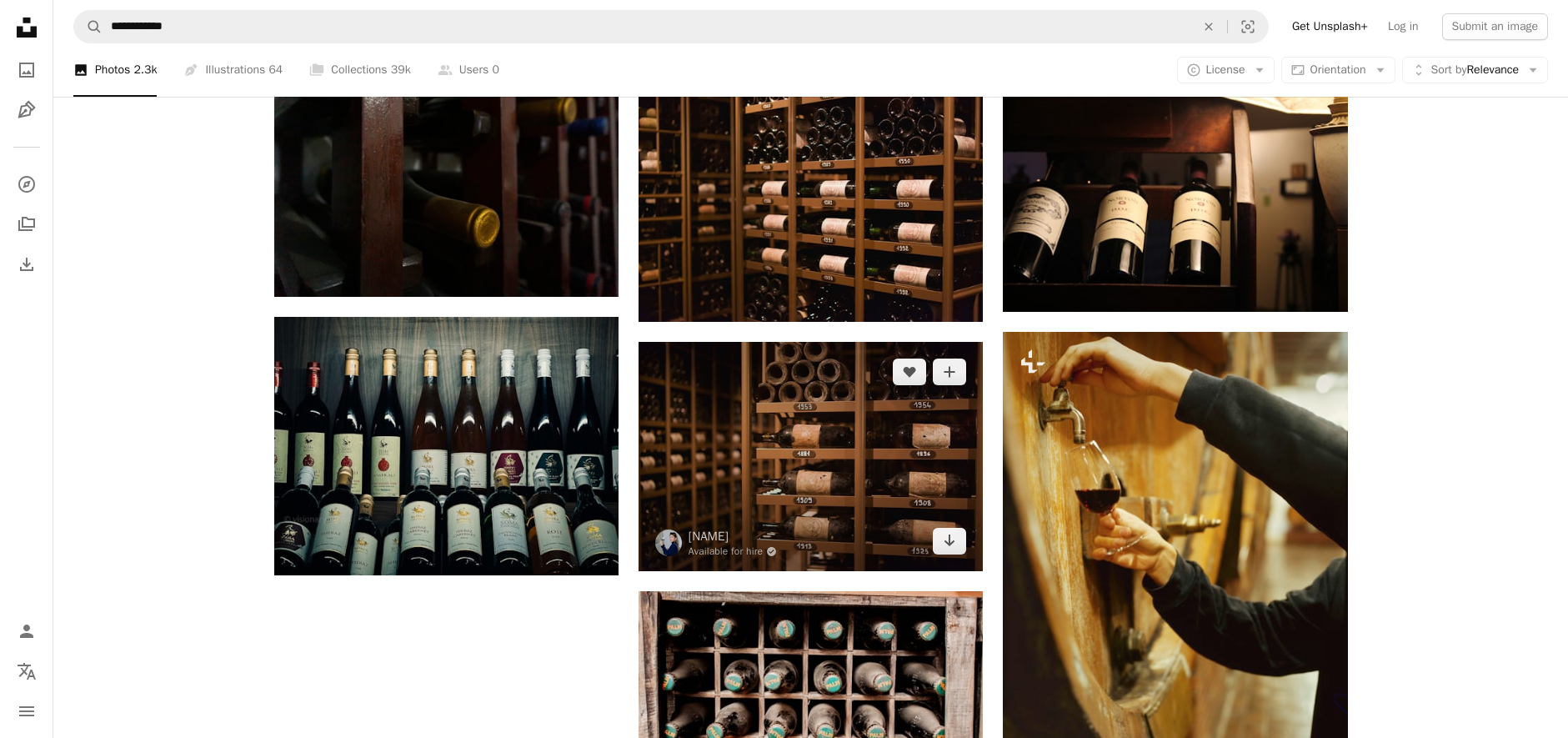click at bounding box center [810, 456] 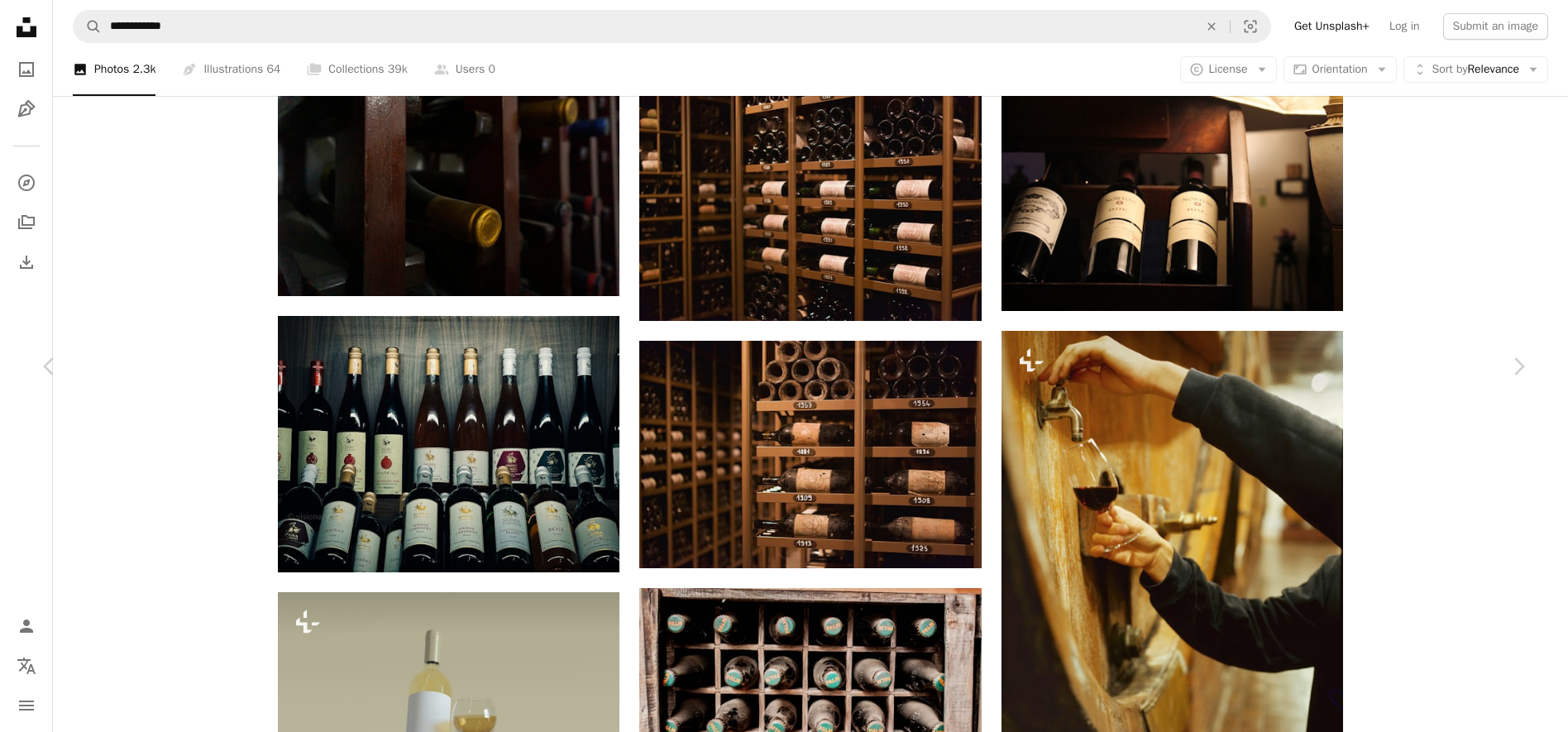 click on "An X shape" at bounding box center (17, 17) 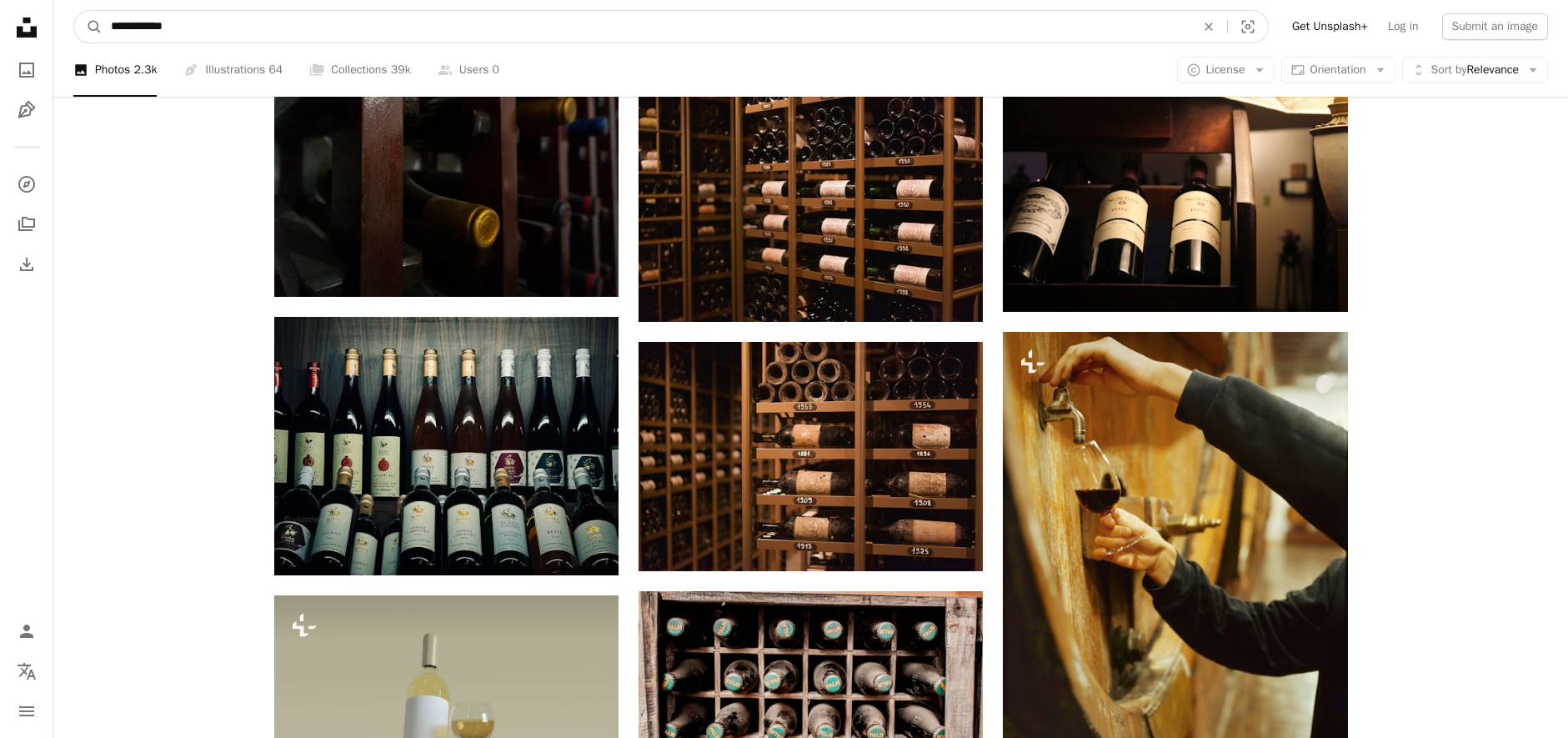 drag, startPoint x: 236, startPoint y: 34, endPoint x: 139, endPoint y: 33, distance: 97.00515 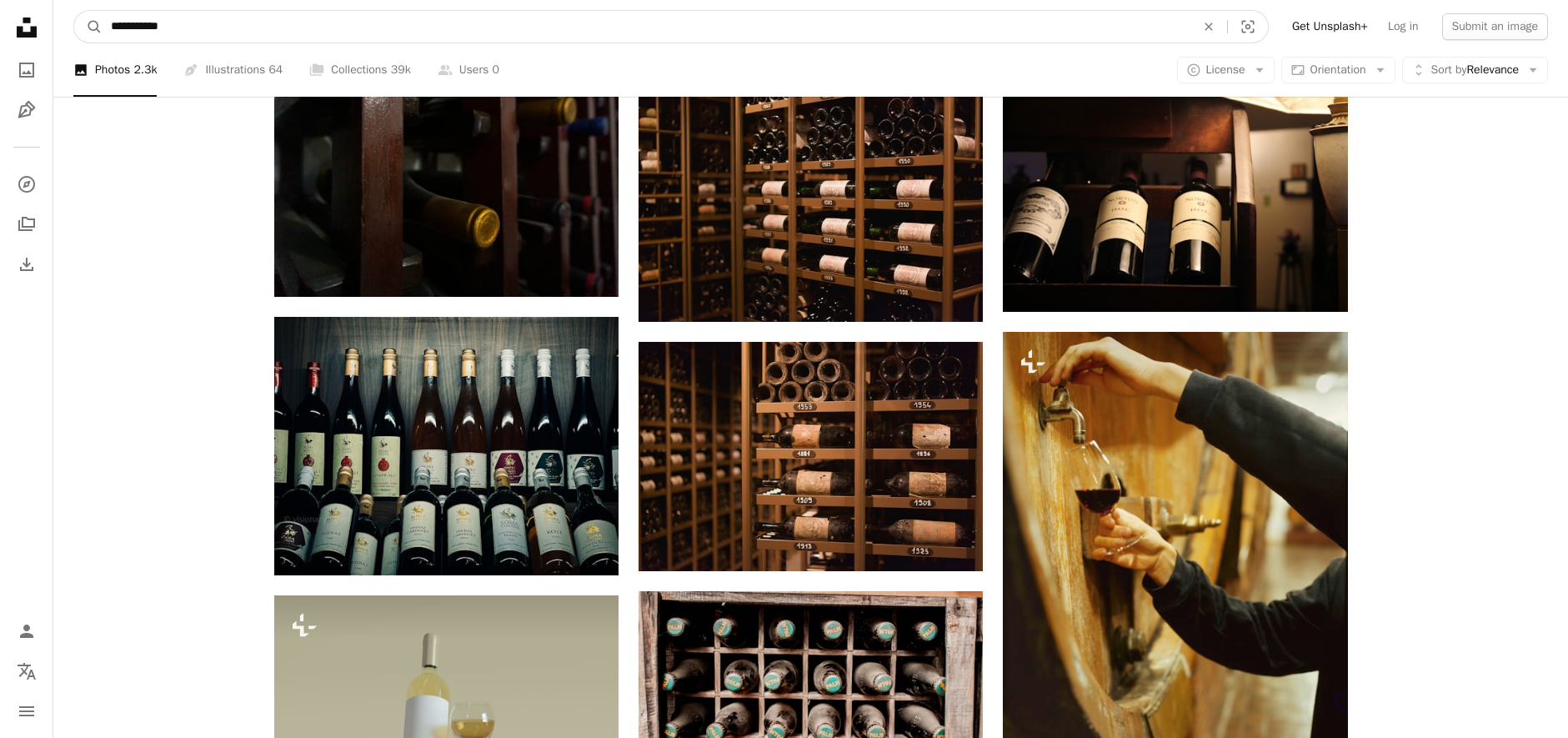type on "**********" 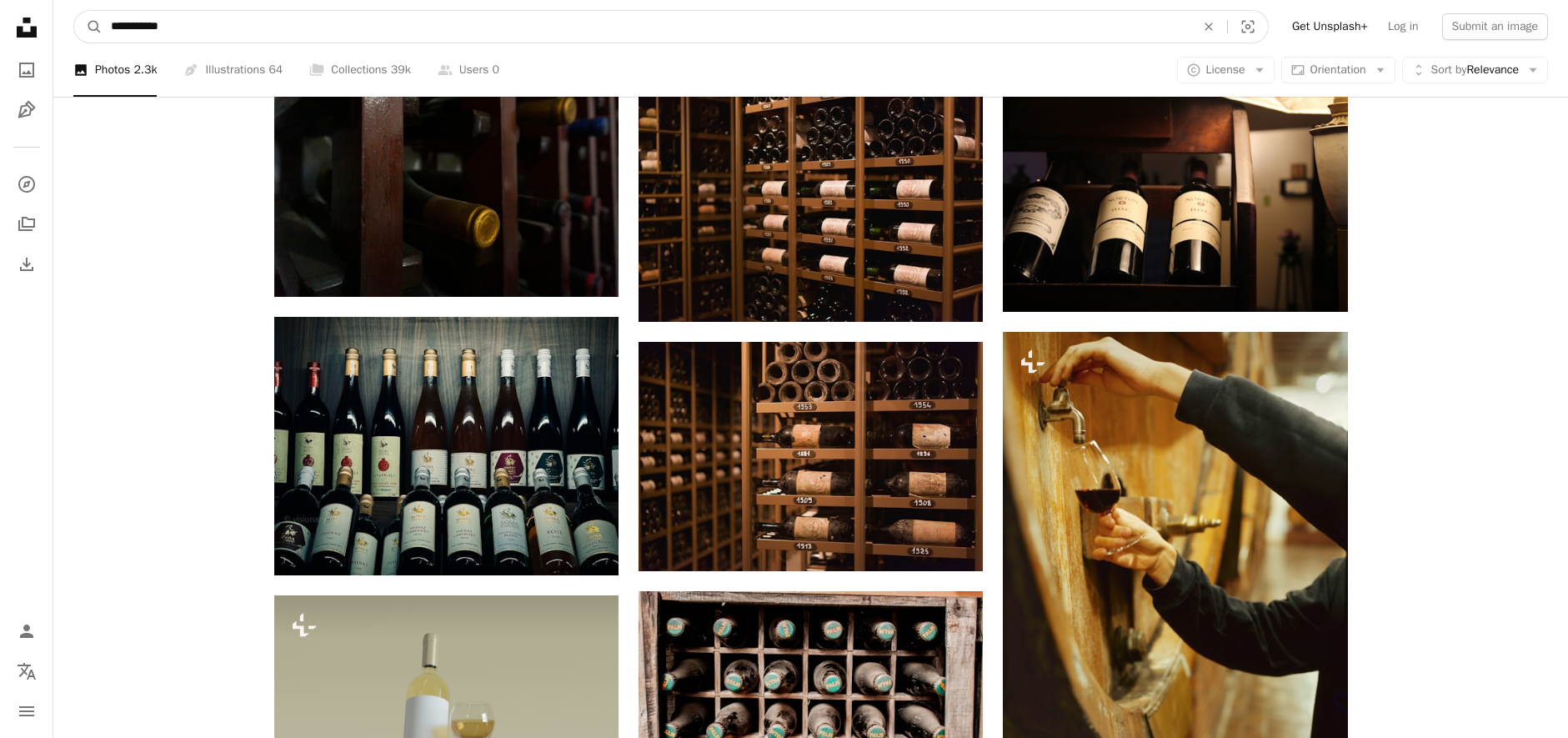 click on "A magnifying glass" at bounding box center (88, 27) 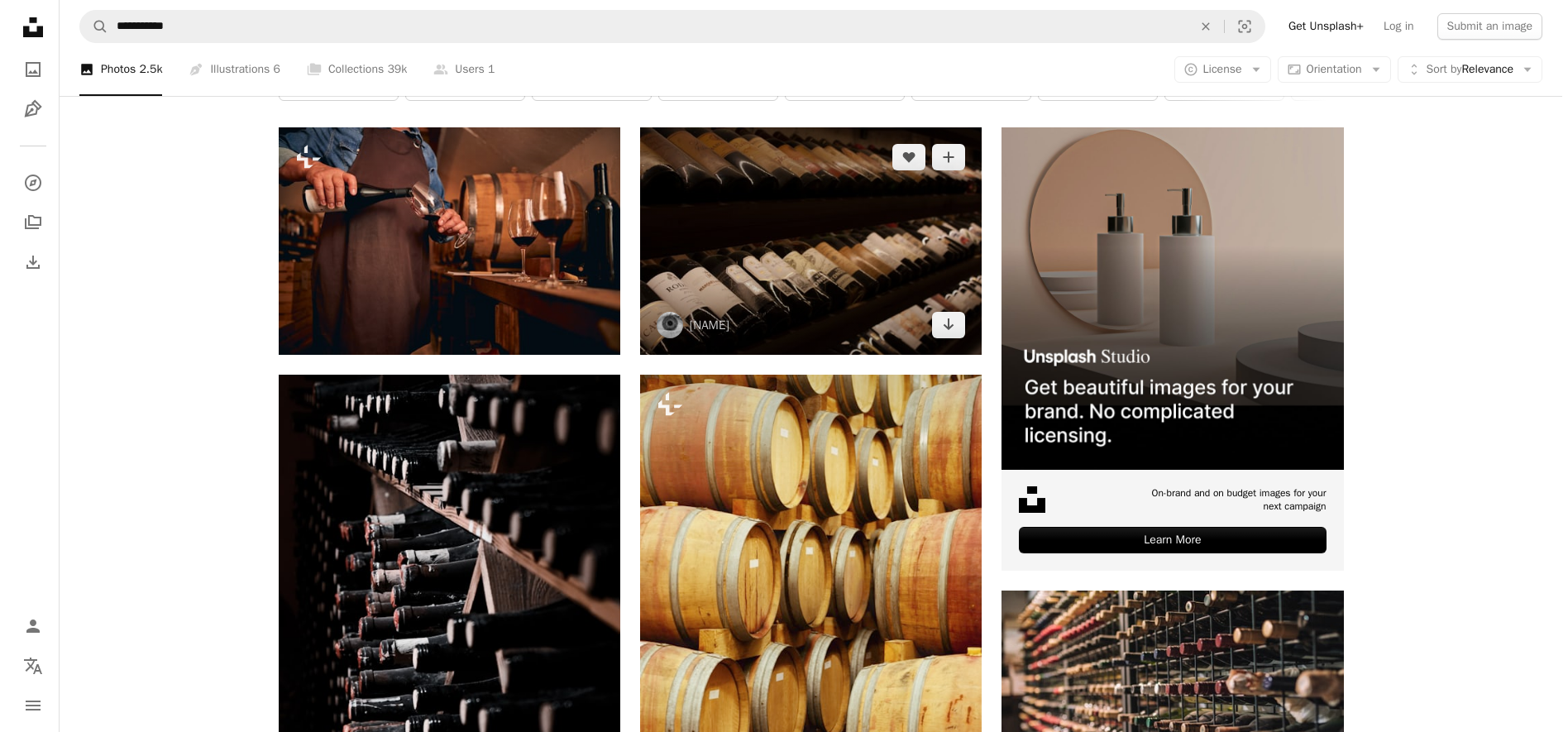 scroll, scrollTop: 414, scrollLeft: 0, axis: vertical 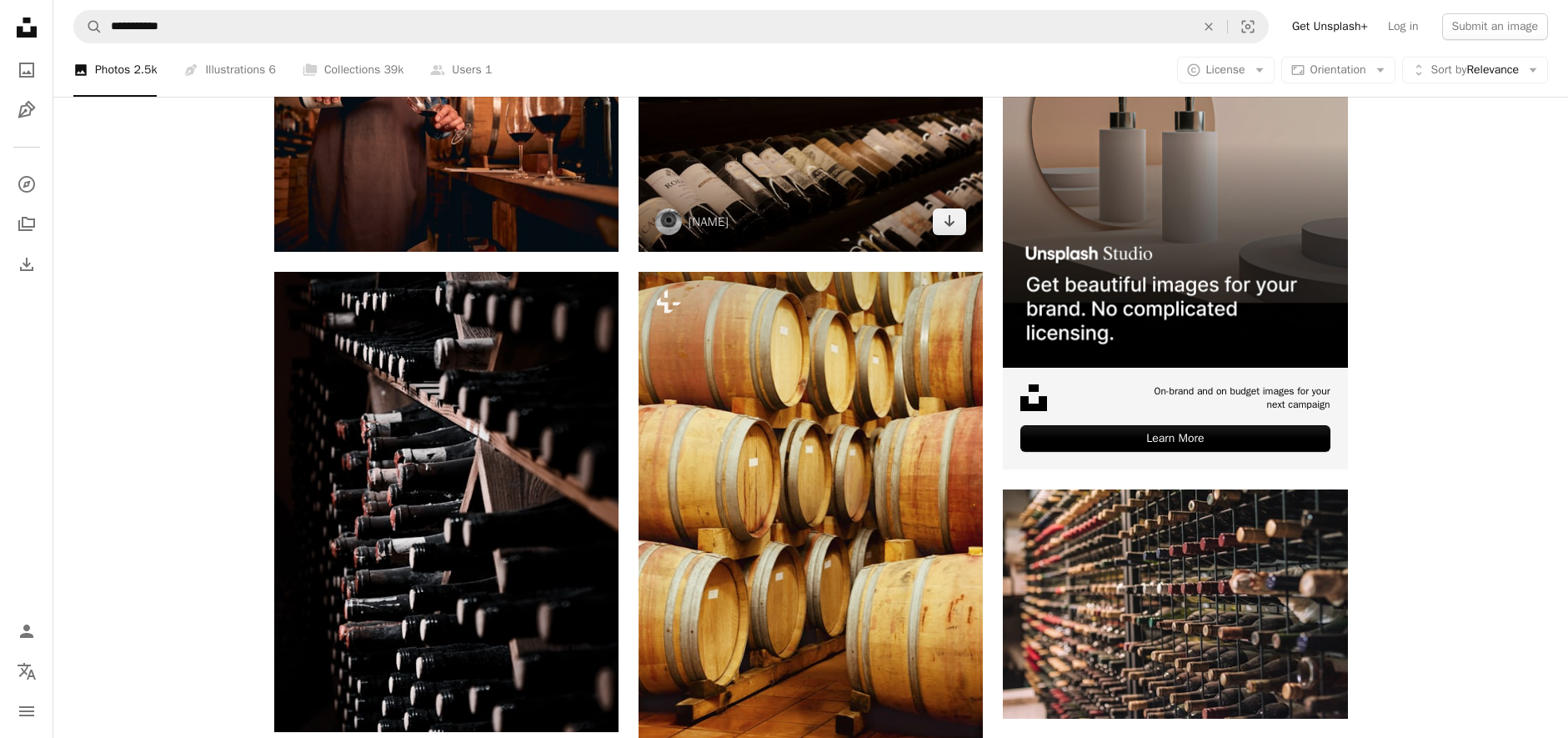 click at bounding box center [810, 137] 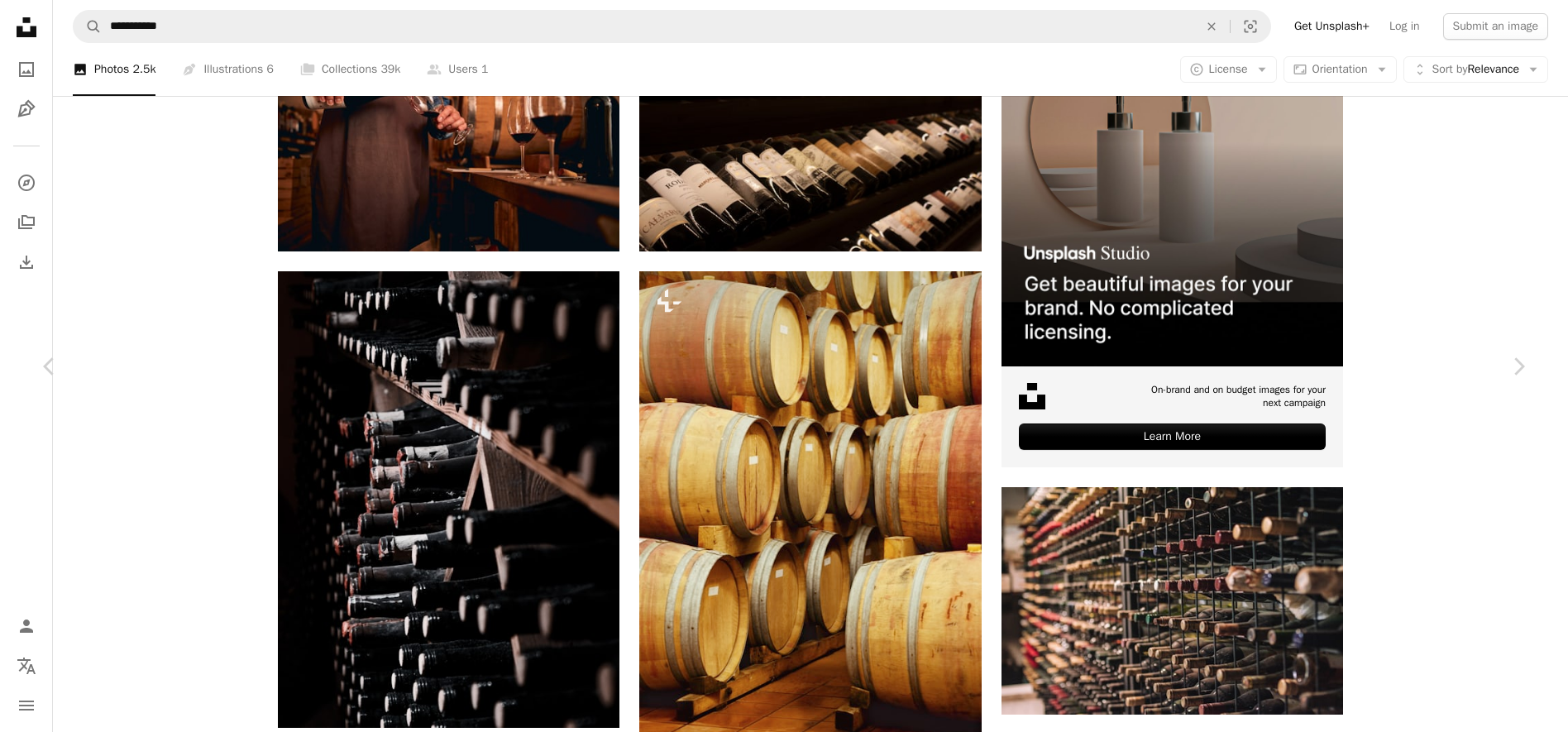 click on "Download free" at bounding box center [1362, 3600] 